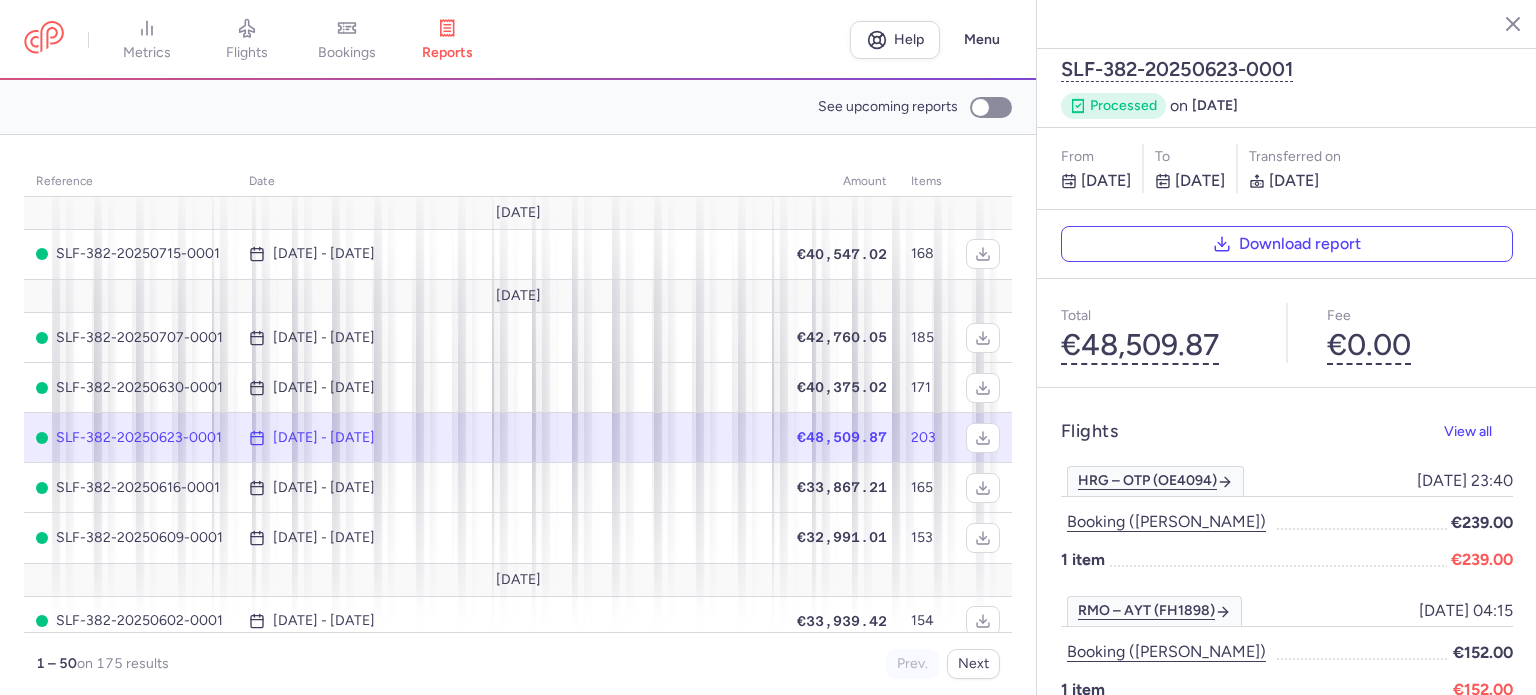 scroll, scrollTop: 0, scrollLeft: 0, axis: both 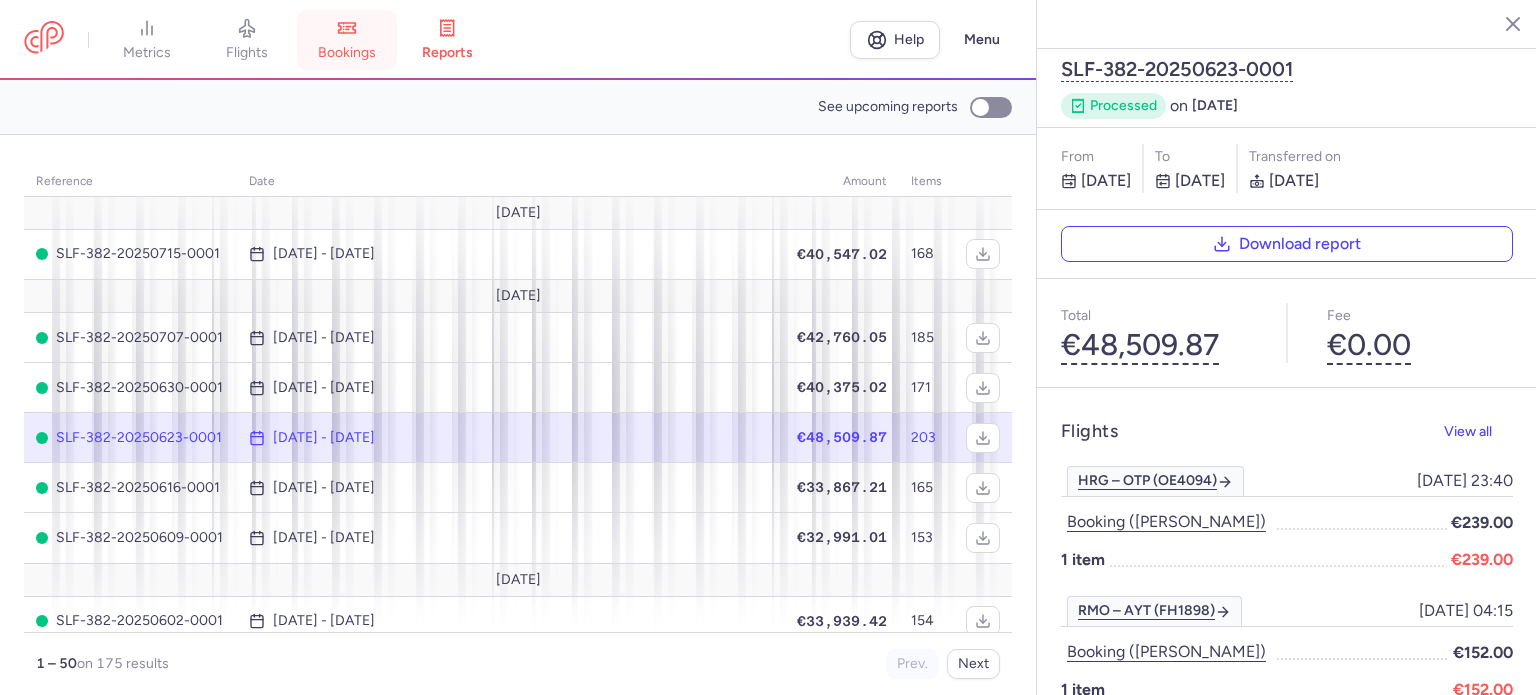 click on "bookings" at bounding box center [347, 40] 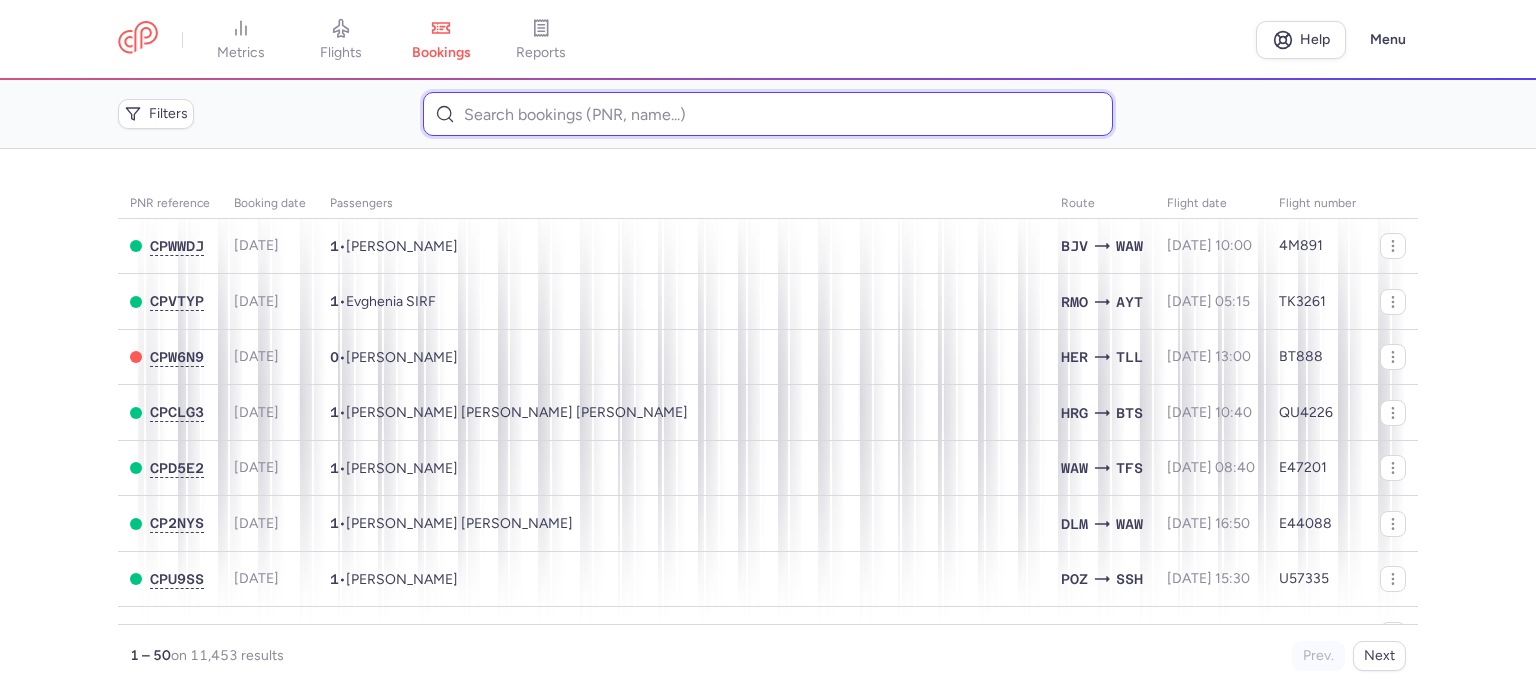 paste on "[PERSON_NAME]" 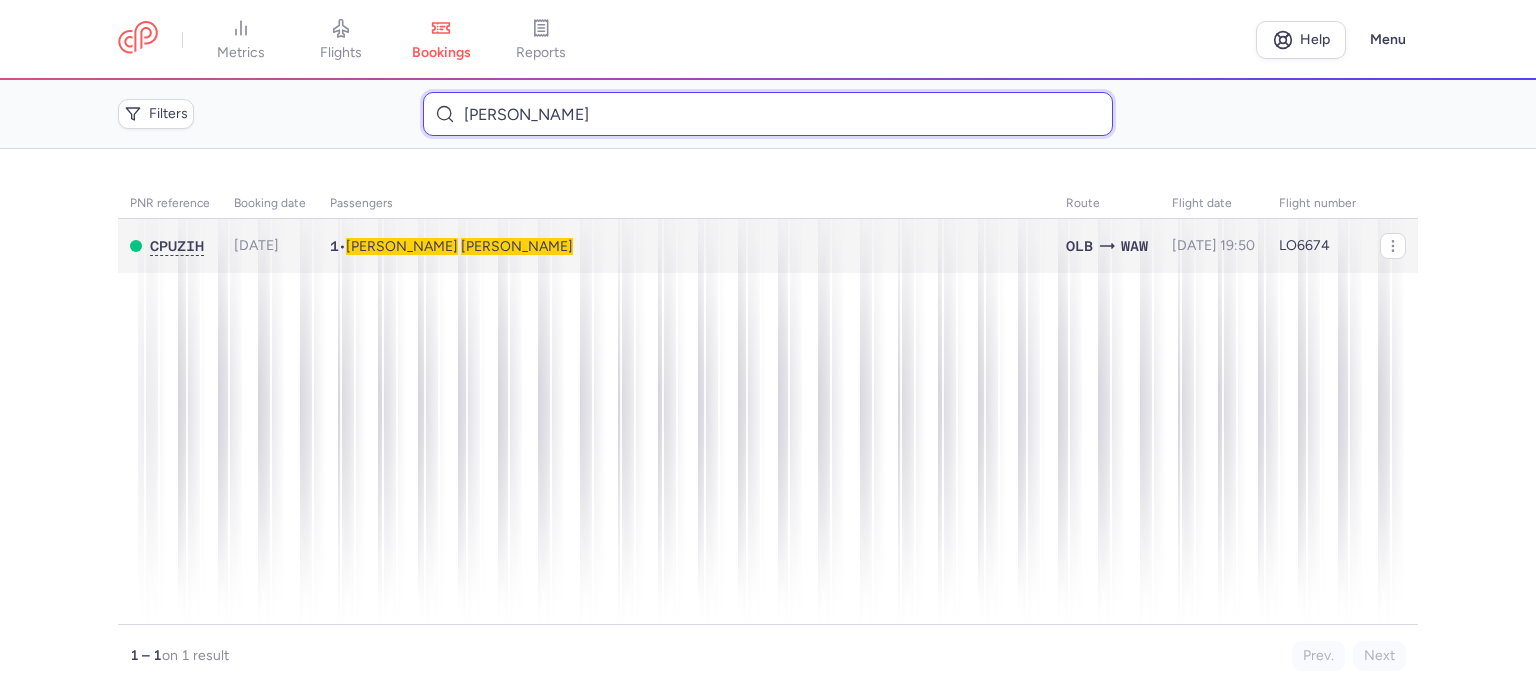 type on "[PERSON_NAME]" 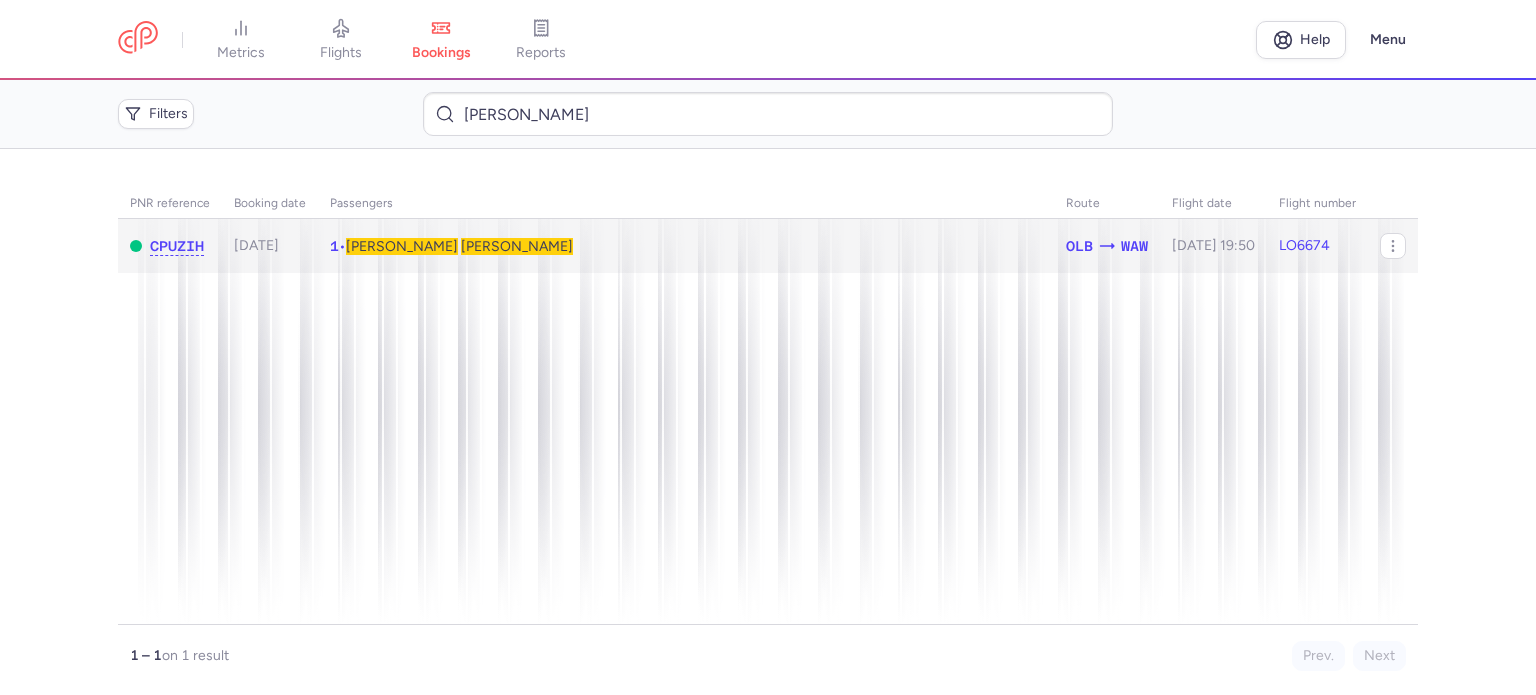 click on "[PERSON_NAME]" at bounding box center (517, 246) 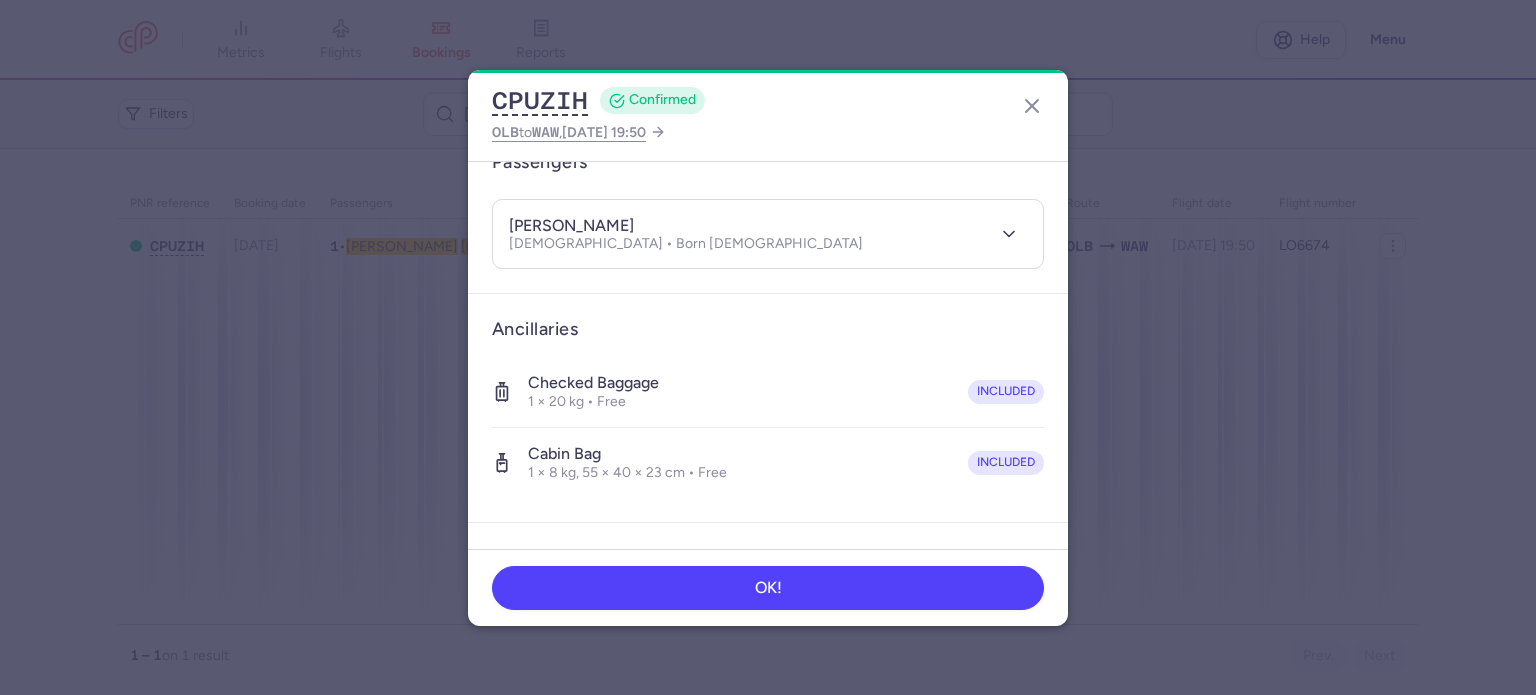 scroll, scrollTop: 423, scrollLeft: 0, axis: vertical 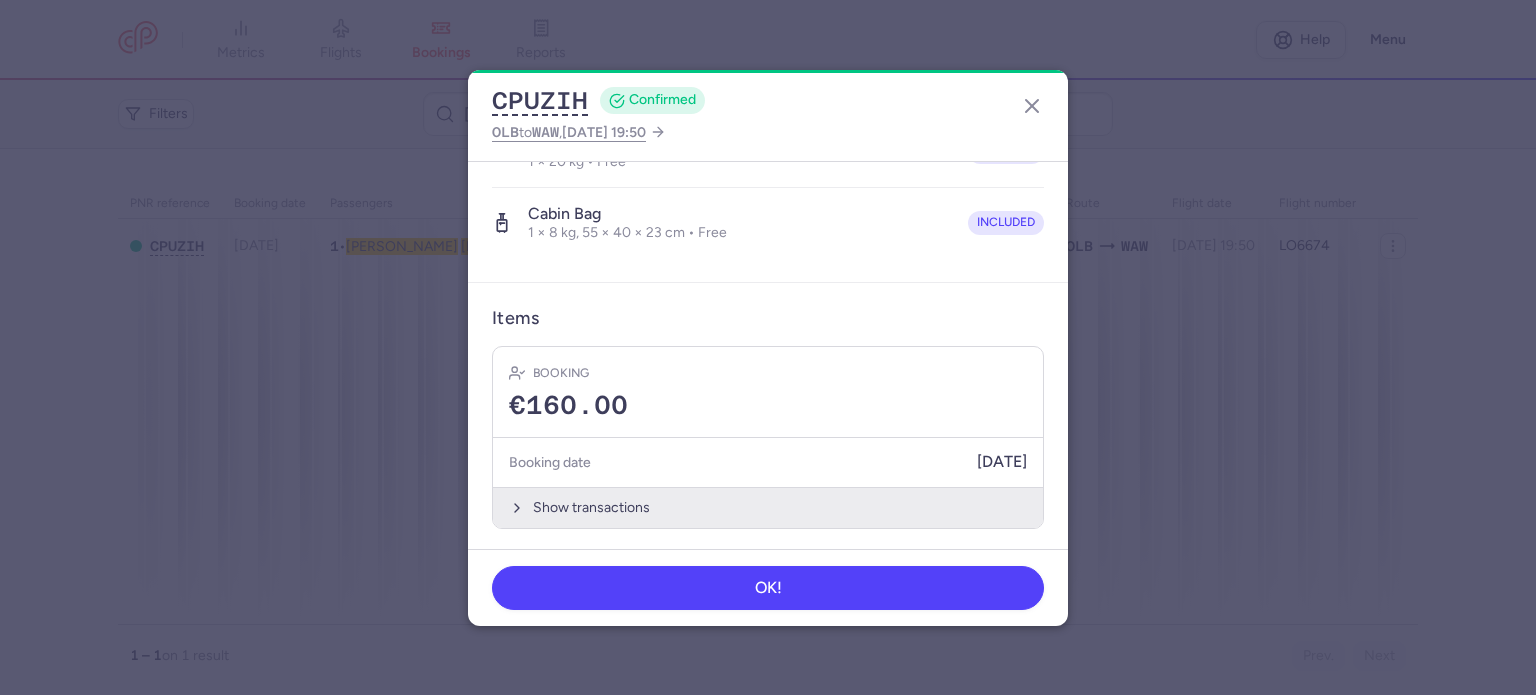 click on "Show transactions" at bounding box center (768, 507) 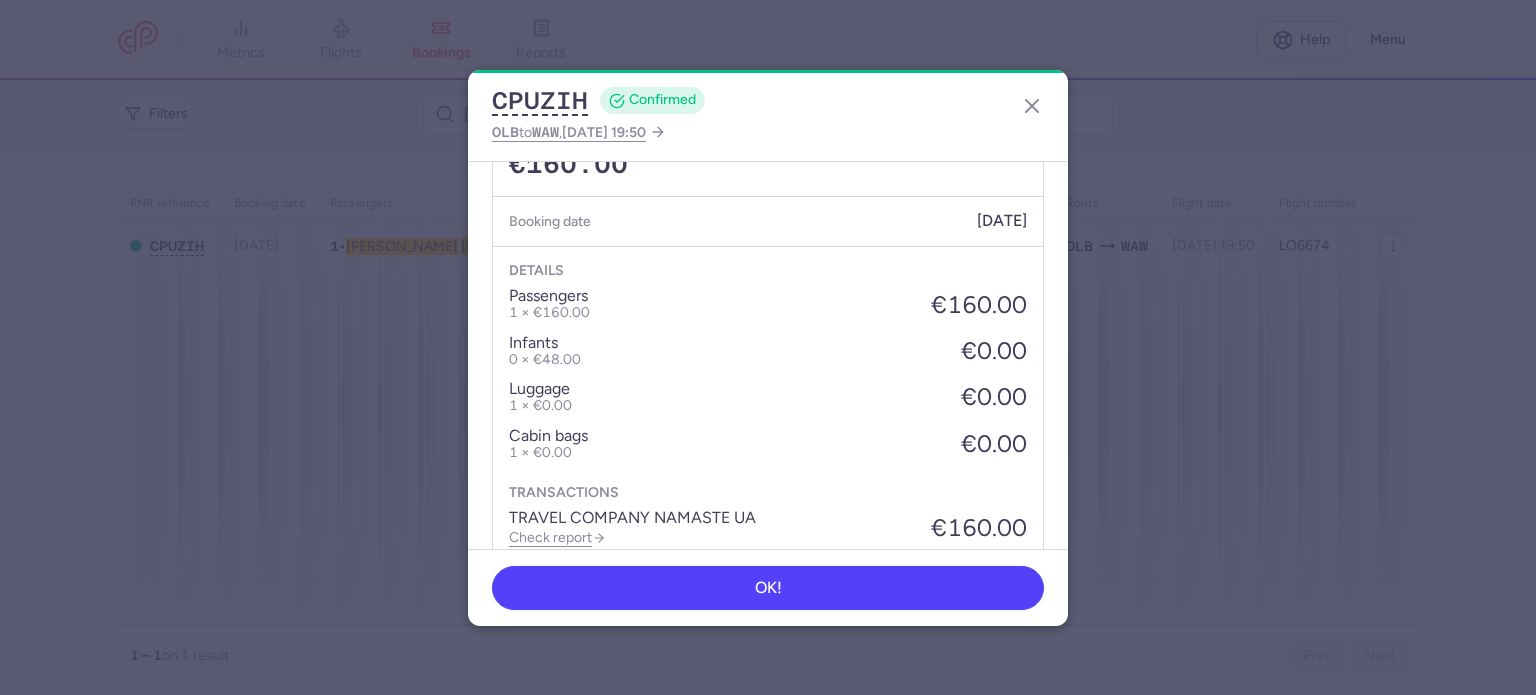 scroll, scrollTop: 739, scrollLeft: 0, axis: vertical 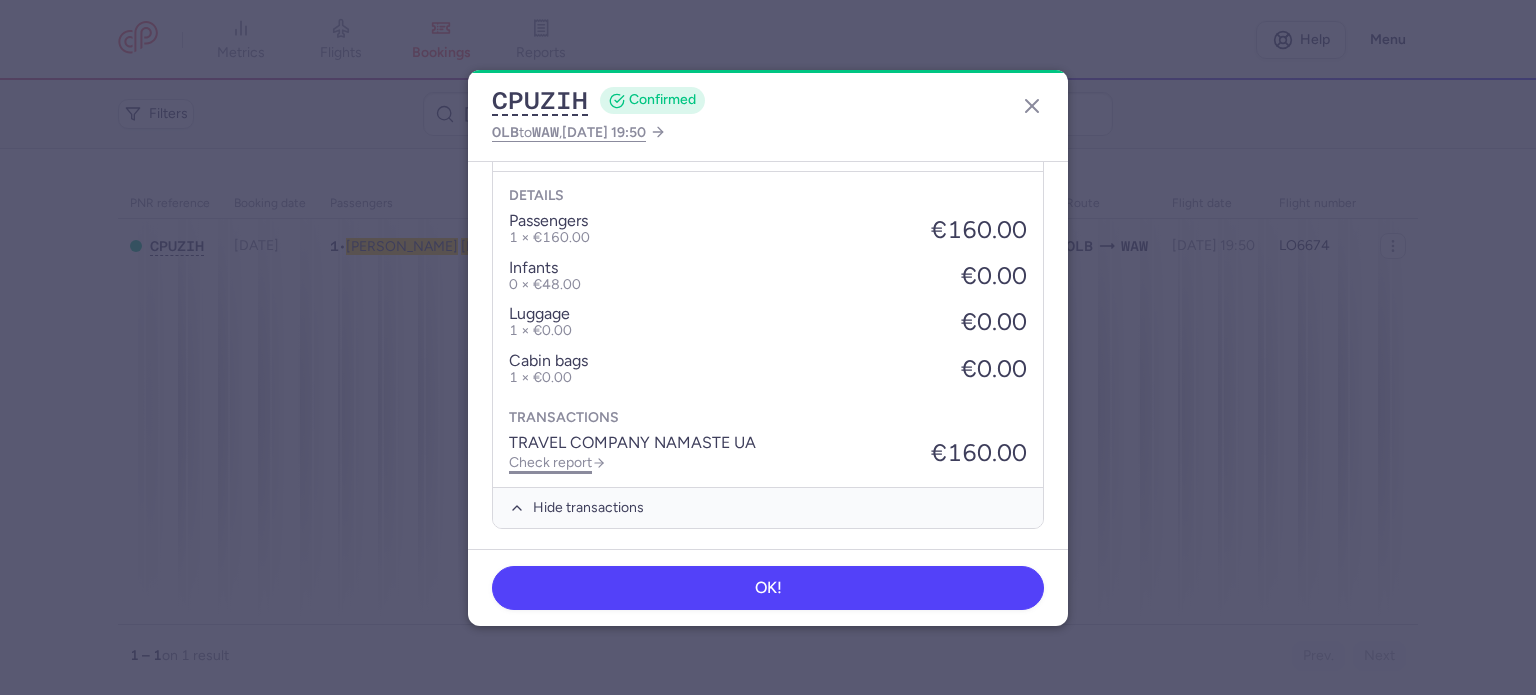 click on "Check report" 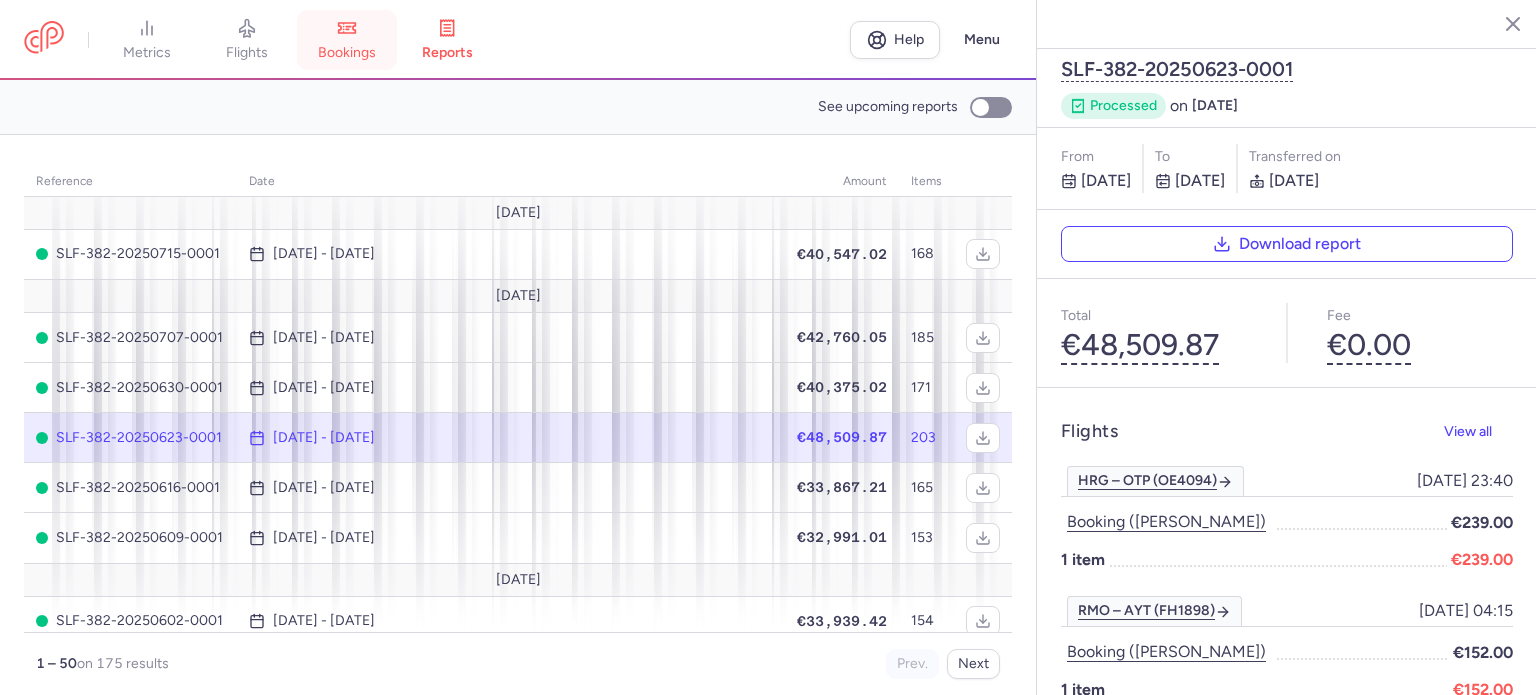 click on "bookings" at bounding box center [347, 40] 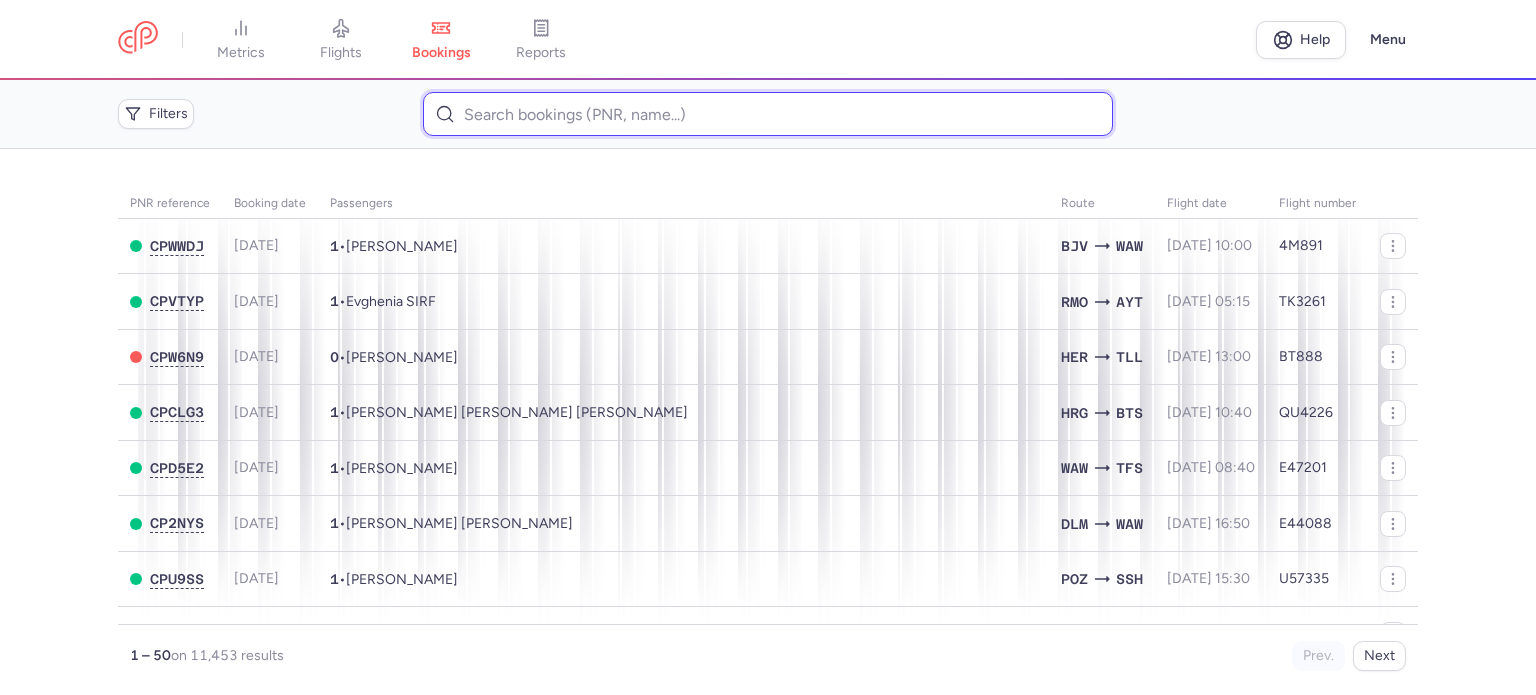 paste on "[PERSON_NAME]" 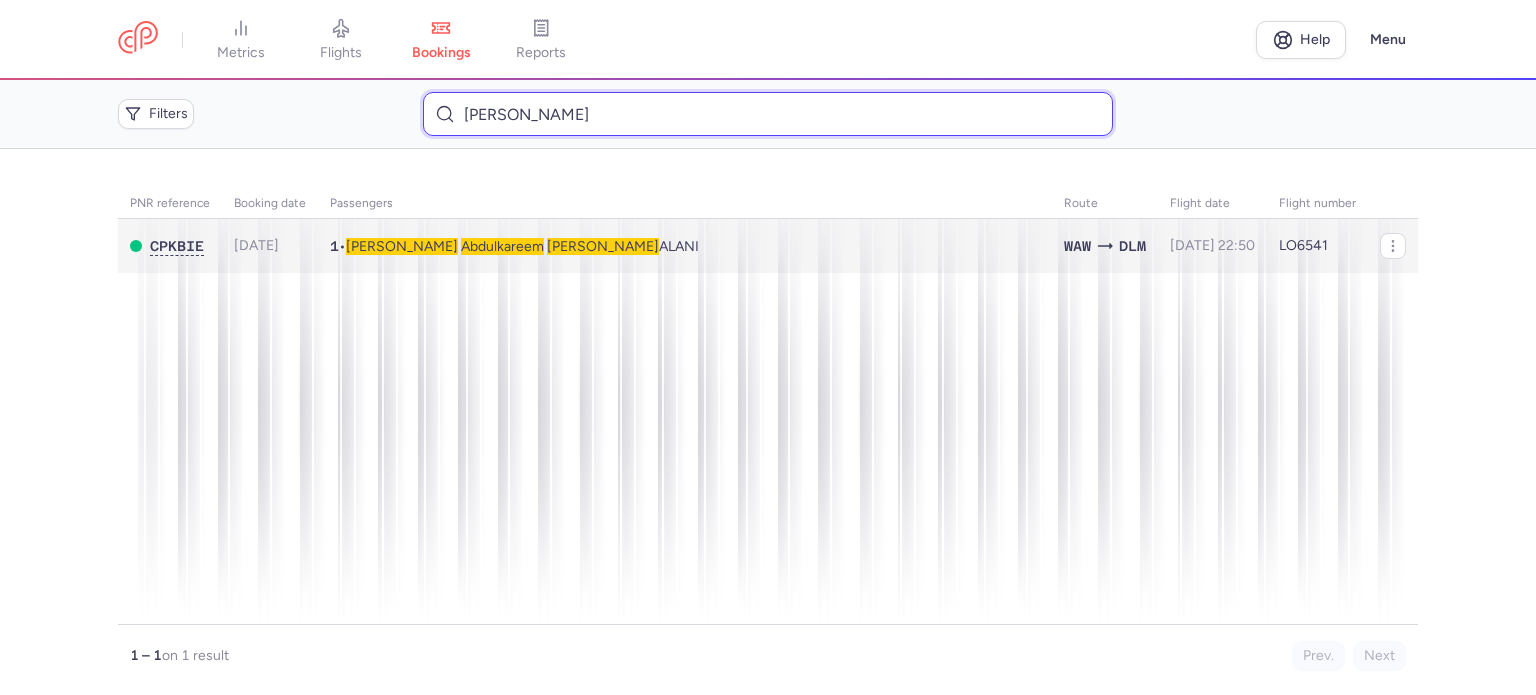 type on "[PERSON_NAME]" 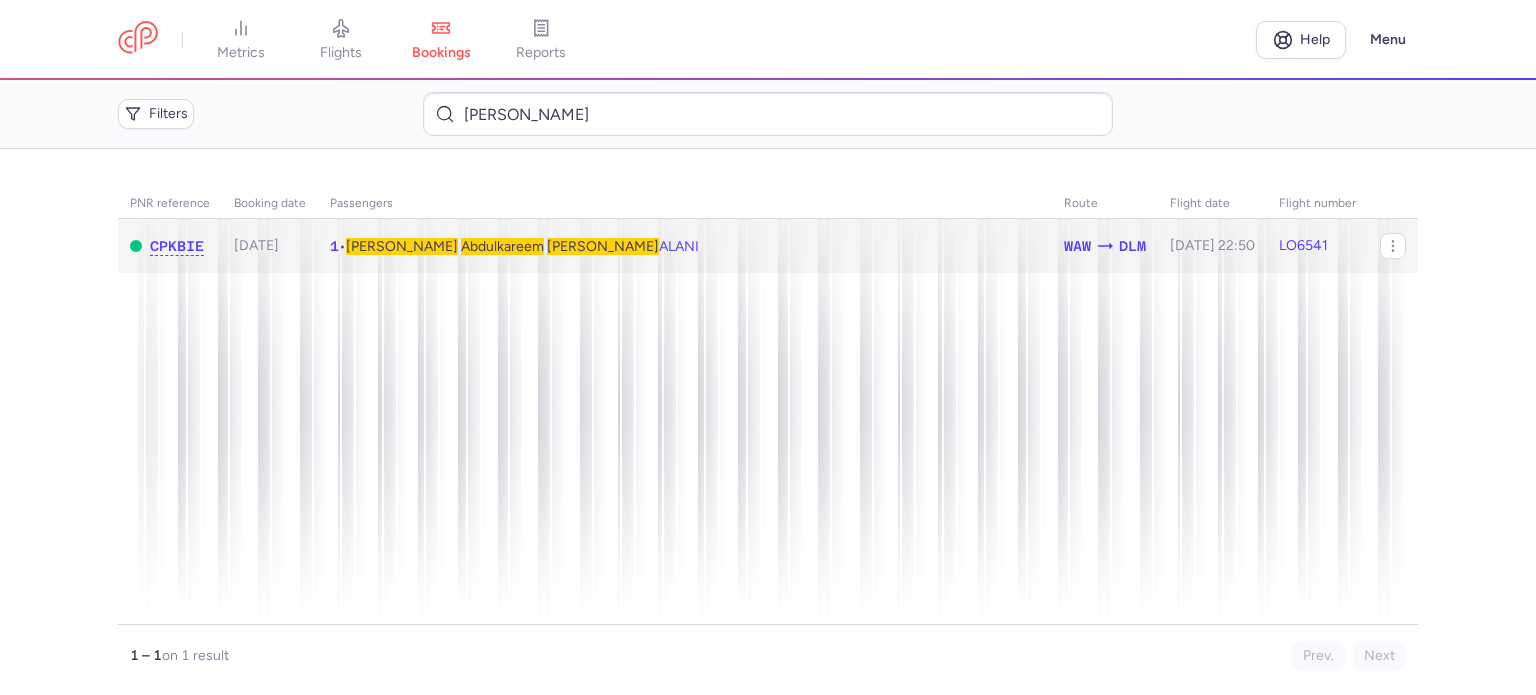 click on "[PERSON_NAME]" at bounding box center (402, 246) 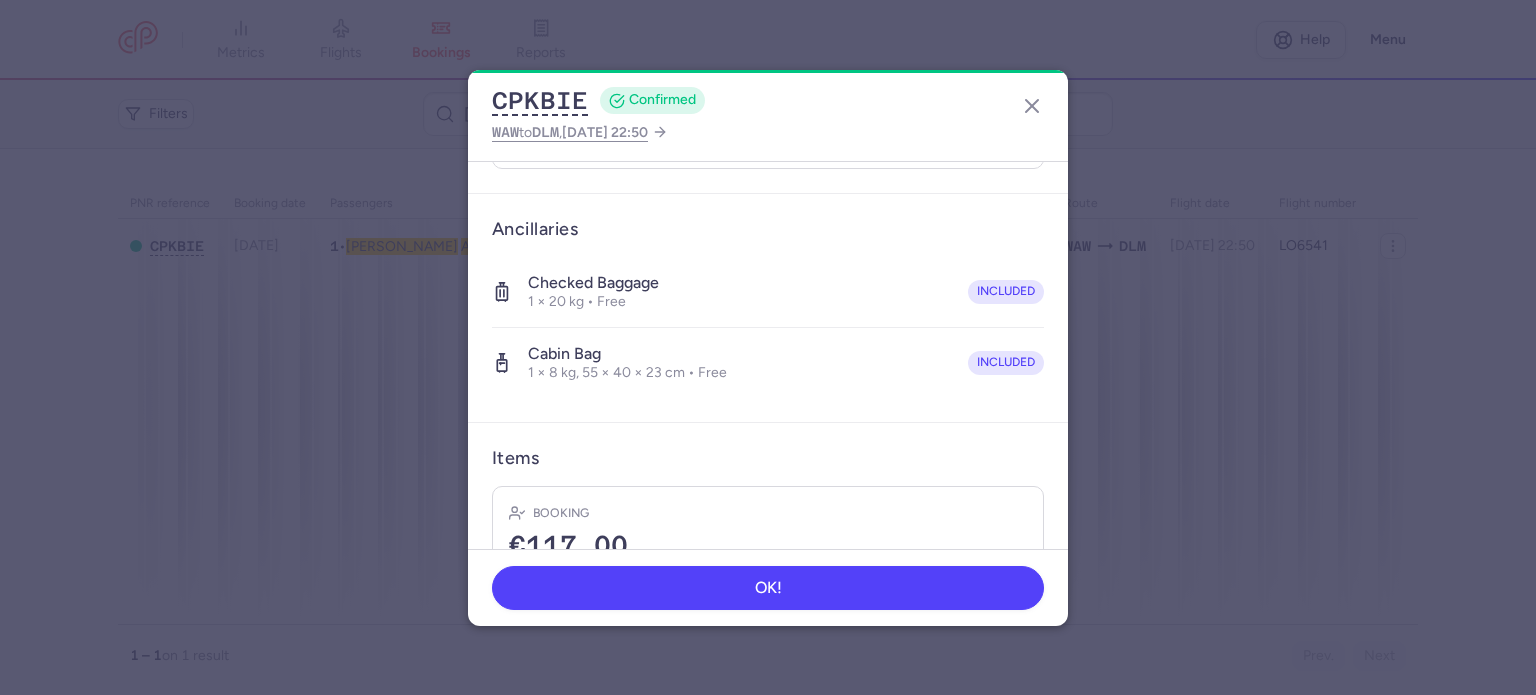 scroll, scrollTop: 423, scrollLeft: 0, axis: vertical 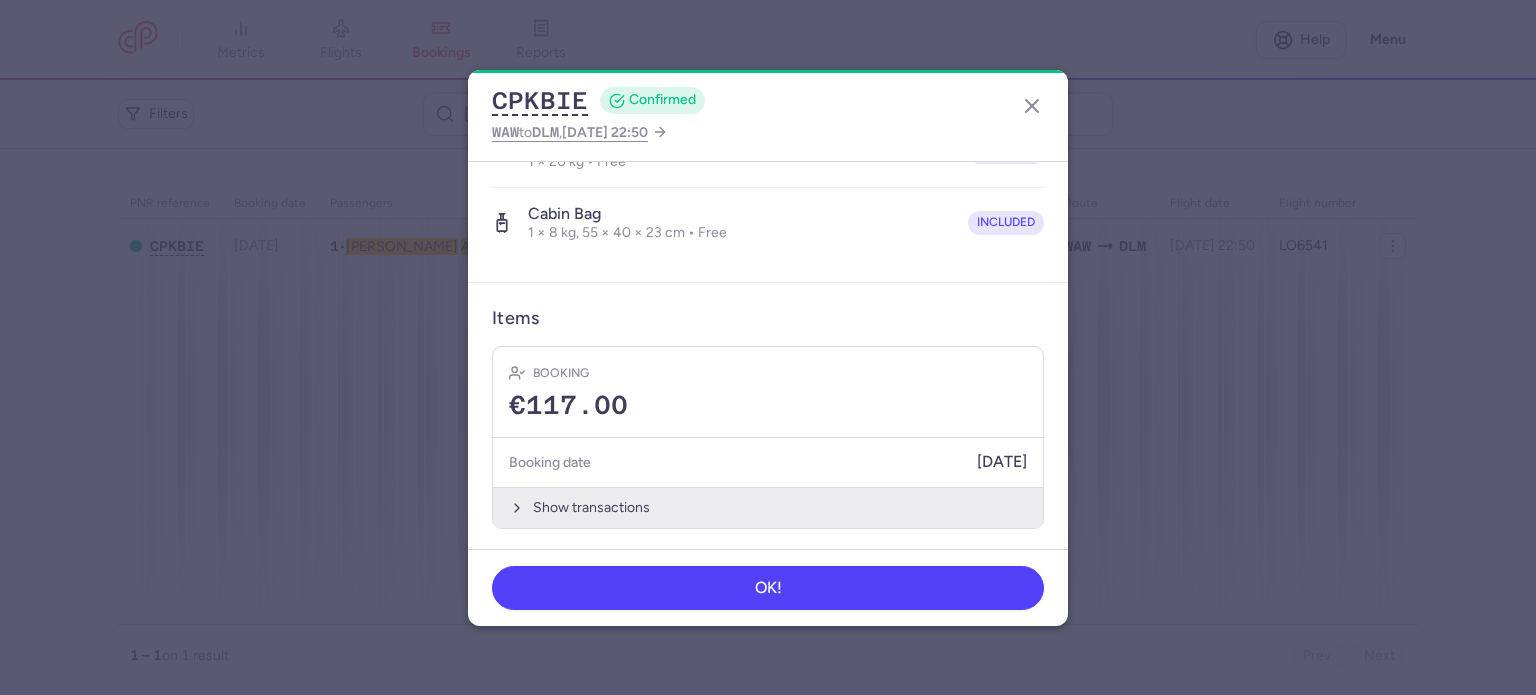 click on "Show transactions" at bounding box center [768, 507] 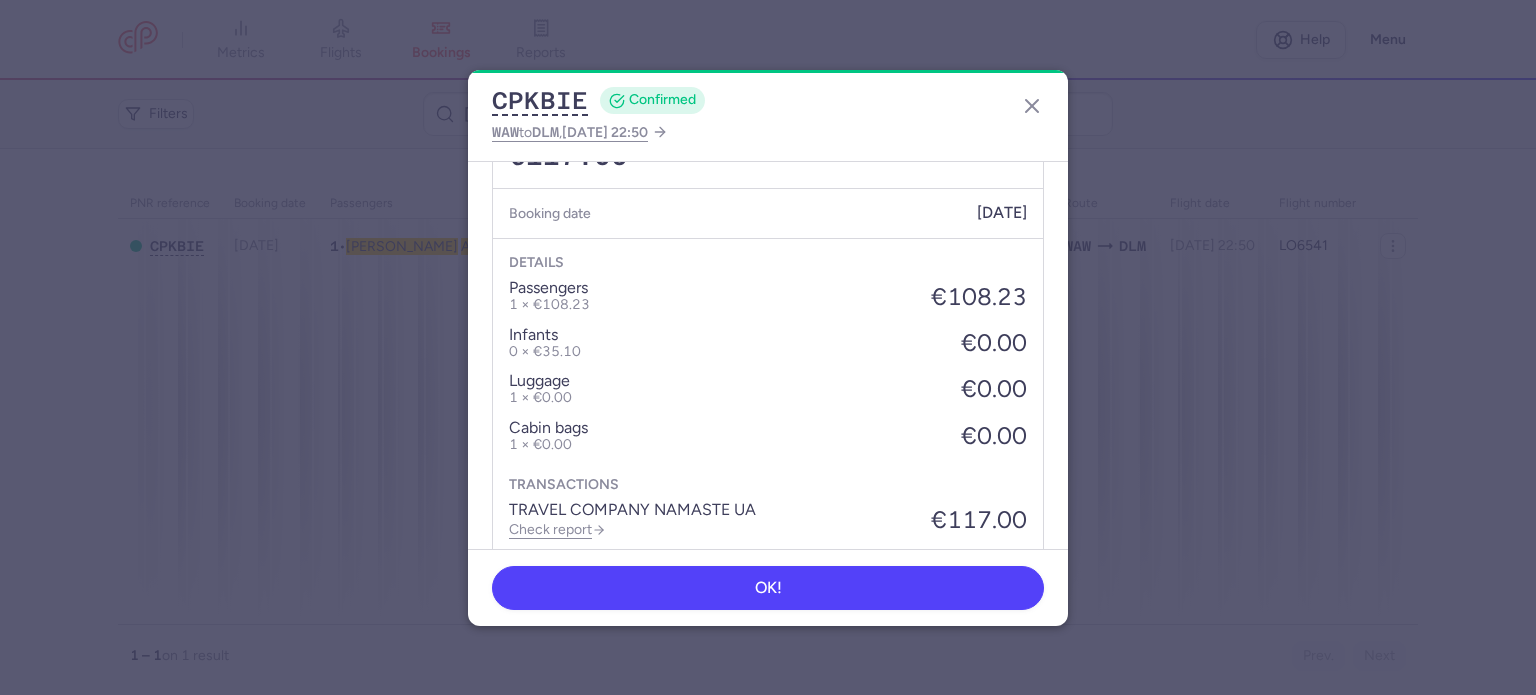 scroll, scrollTop: 739, scrollLeft: 0, axis: vertical 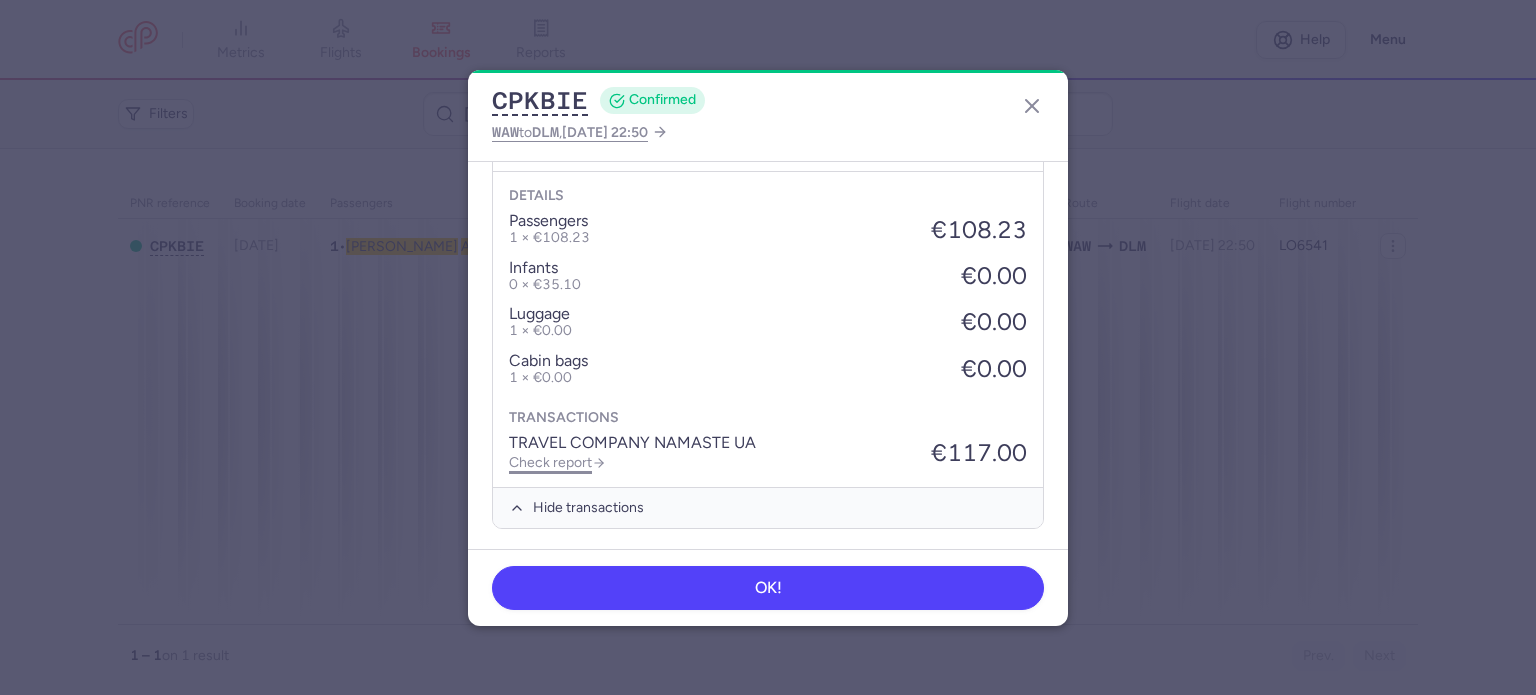 click on "Check report" 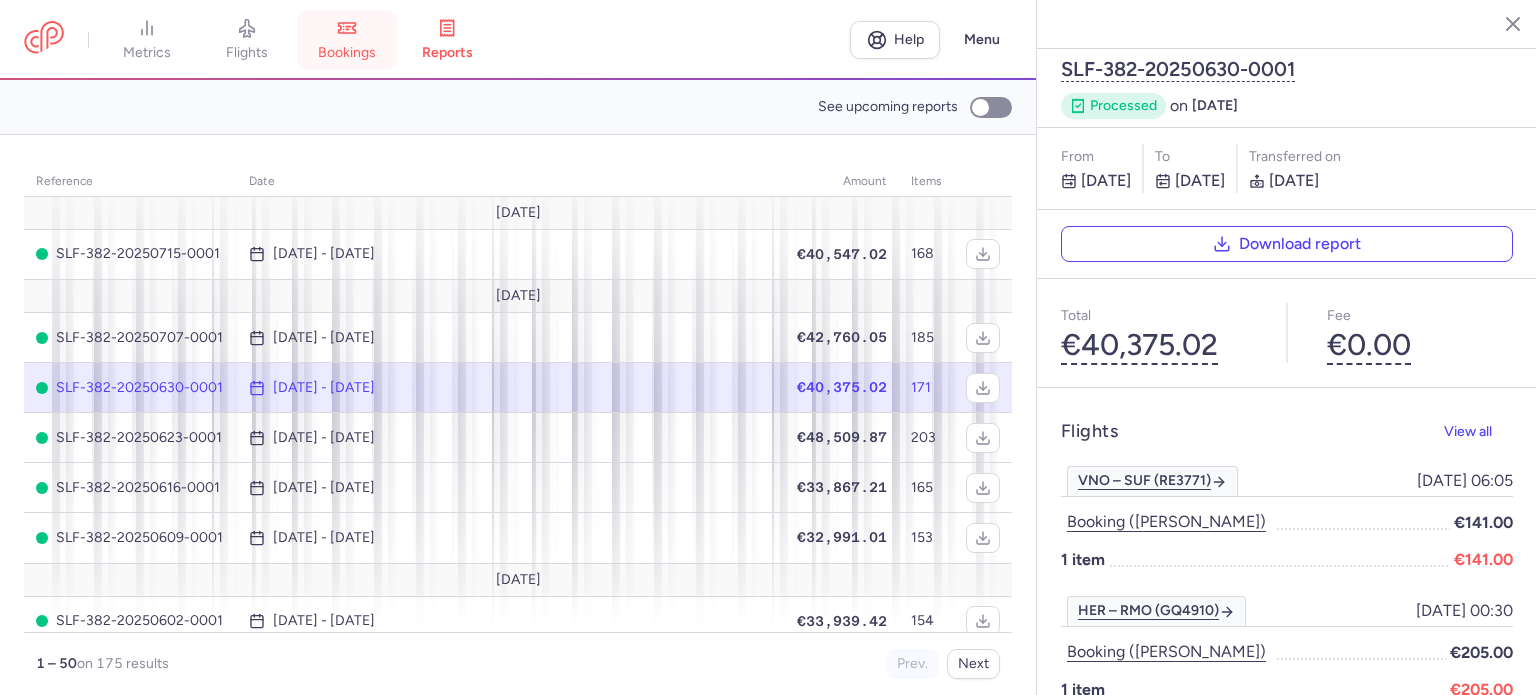 click on "bookings" at bounding box center (347, 40) 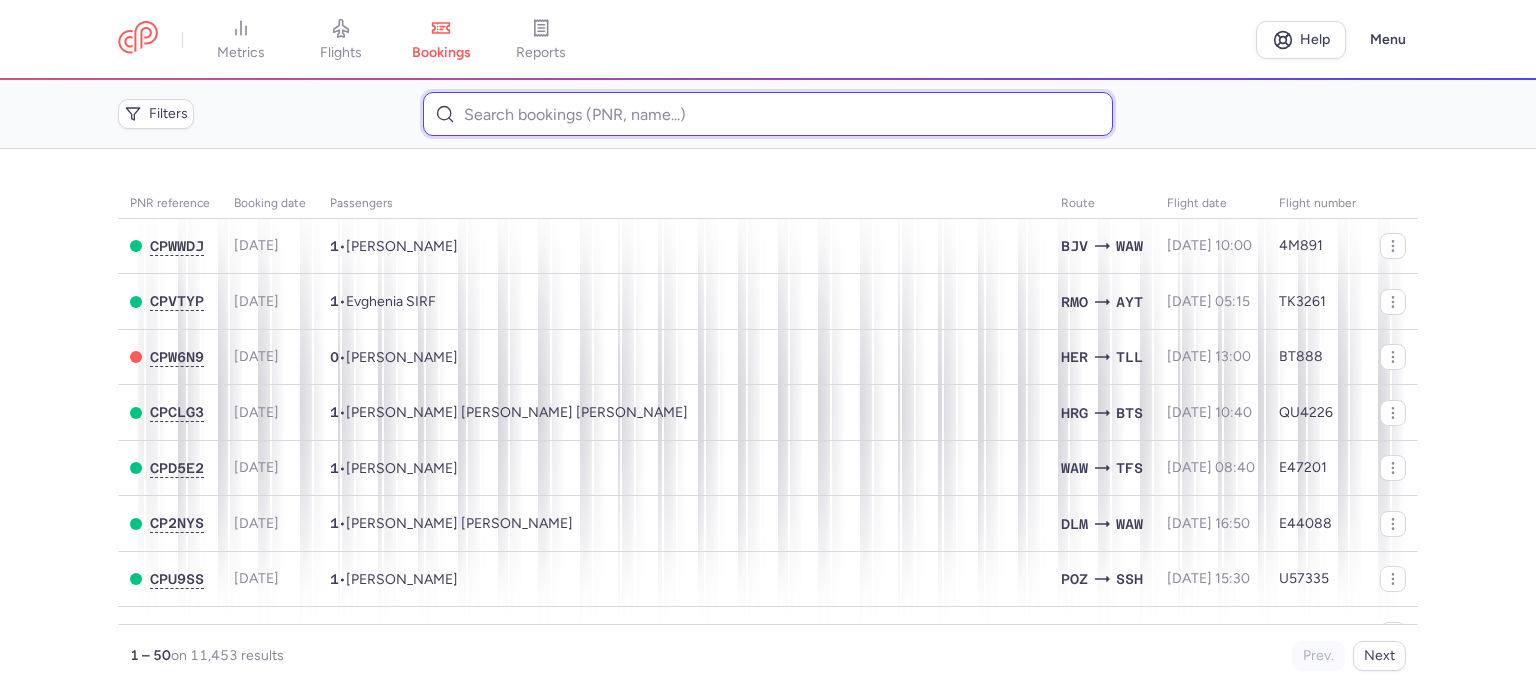 paste on "KOSIACKI 	[PERSON_NAME]" 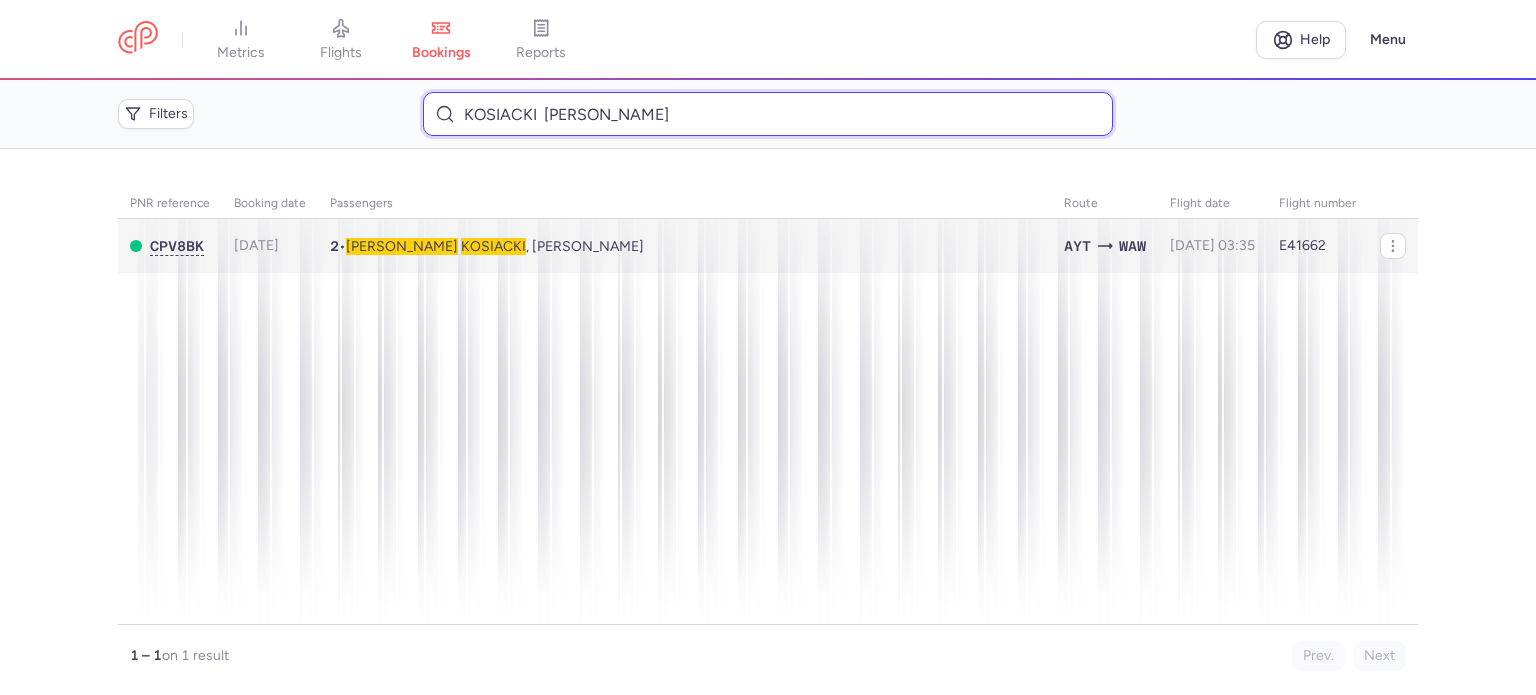type on "KOSIACKI 	[PERSON_NAME]" 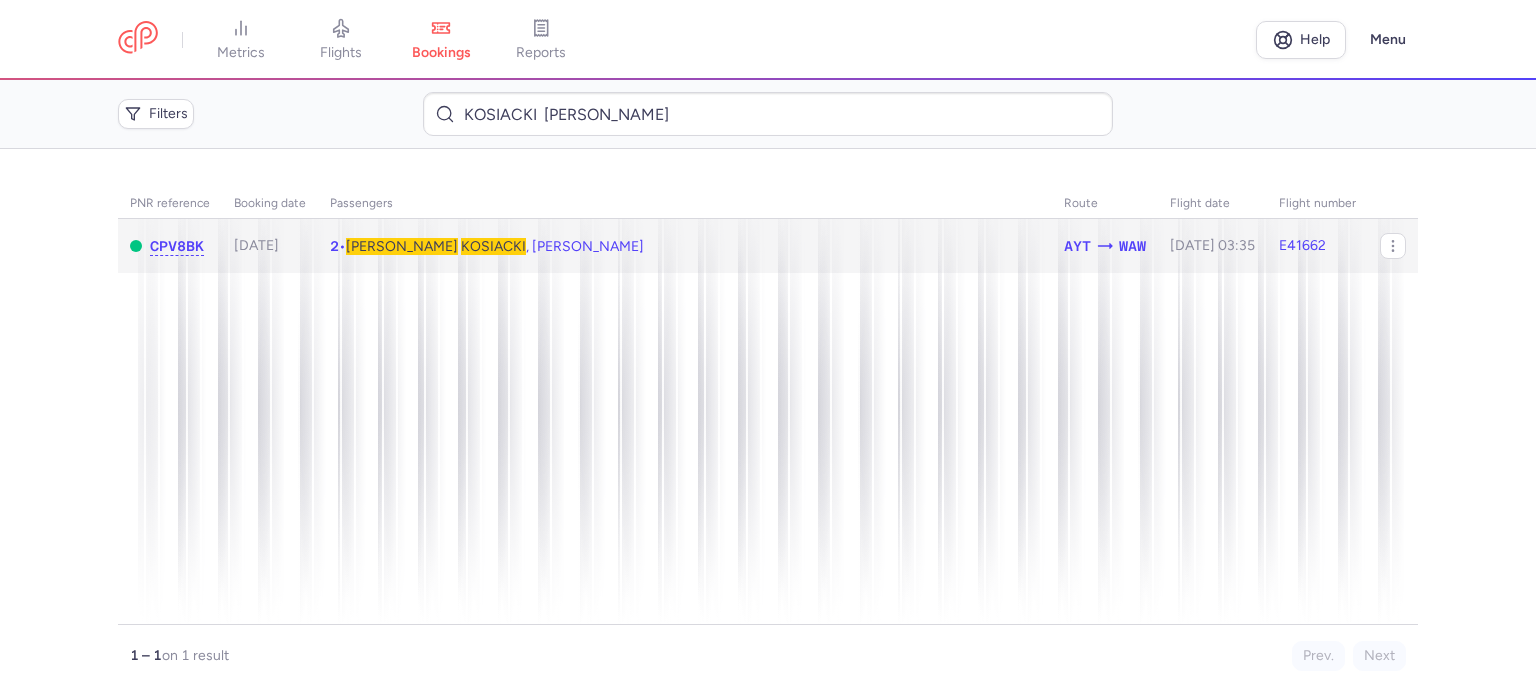 click on "KOSIACKI" at bounding box center [493, 246] 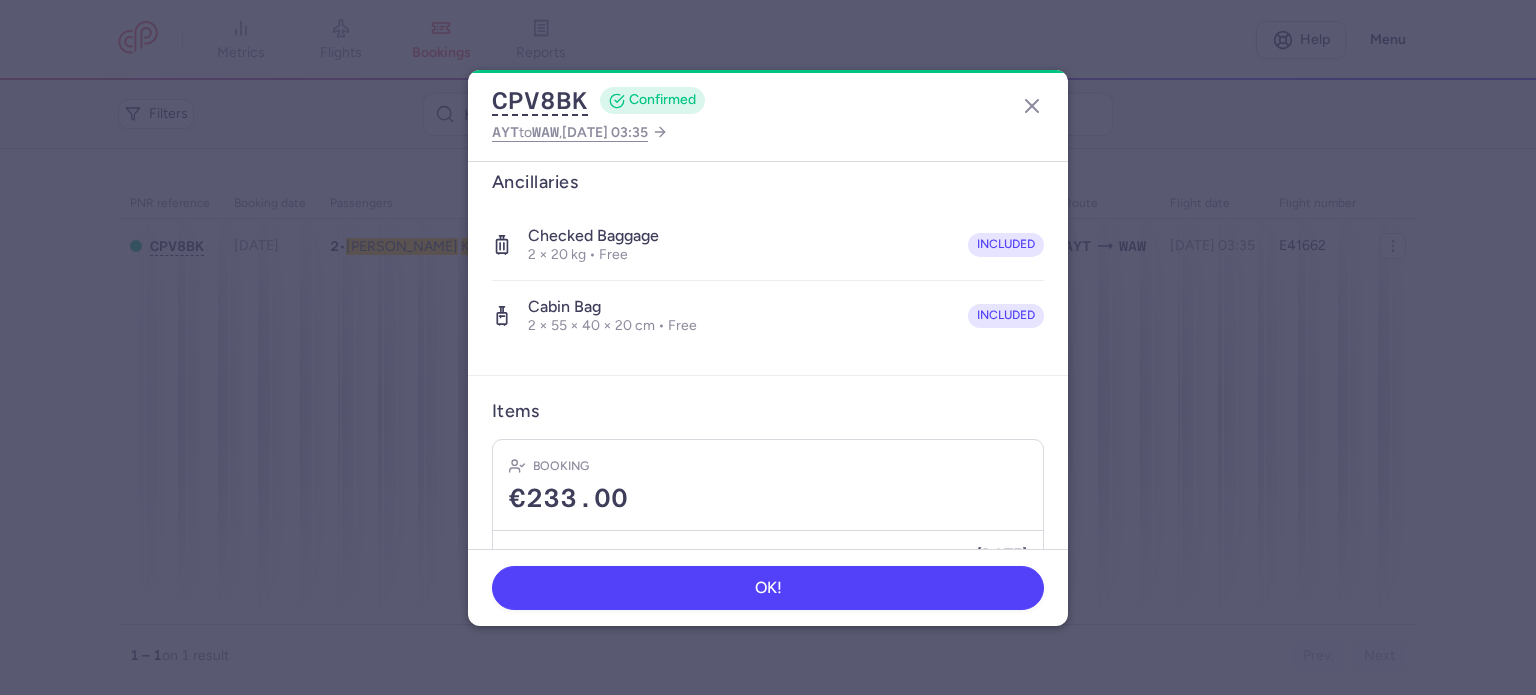scroll, scrollTop: 492, scrollLeft: 0, axis: vertical 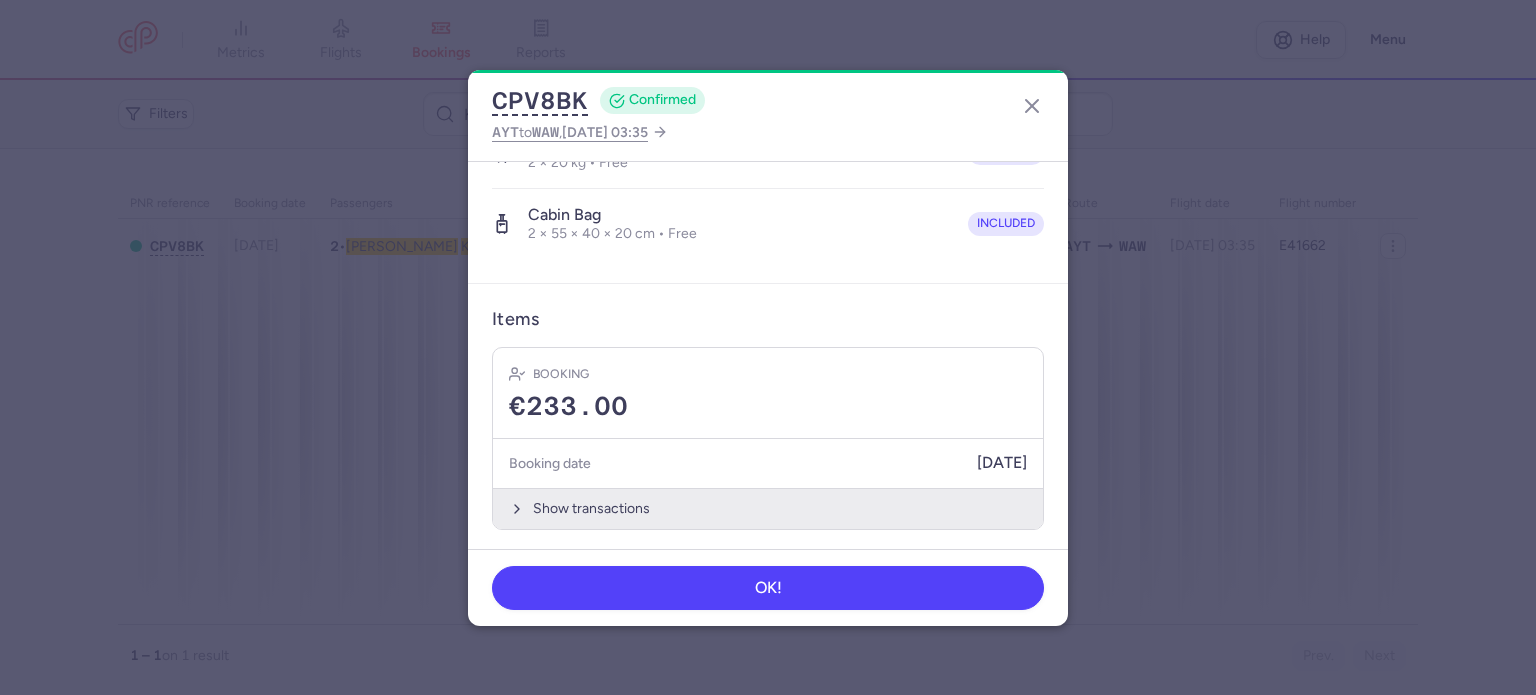 click on "Show transactions" at bounding box center (768, 508) 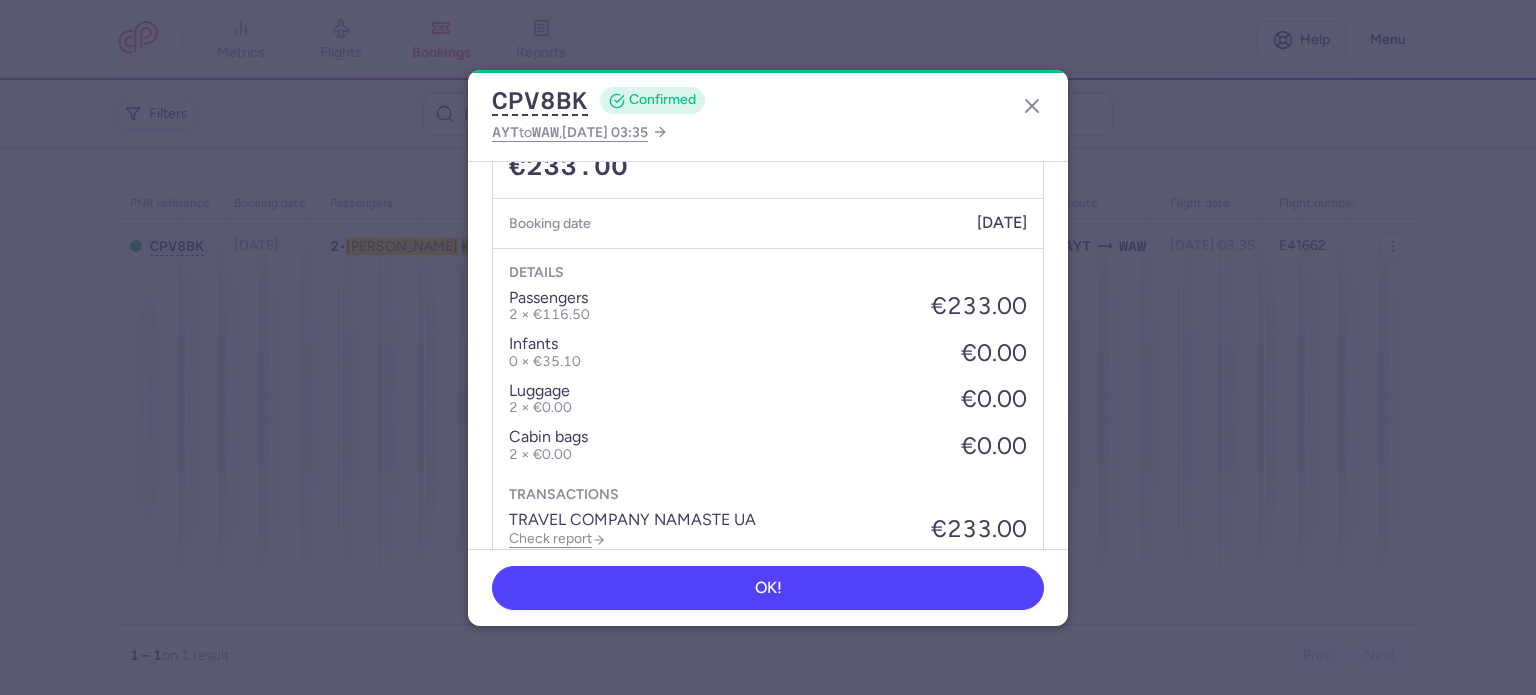 scroll, scrollTop: 808, scrollLeft: 0, axis: vertical 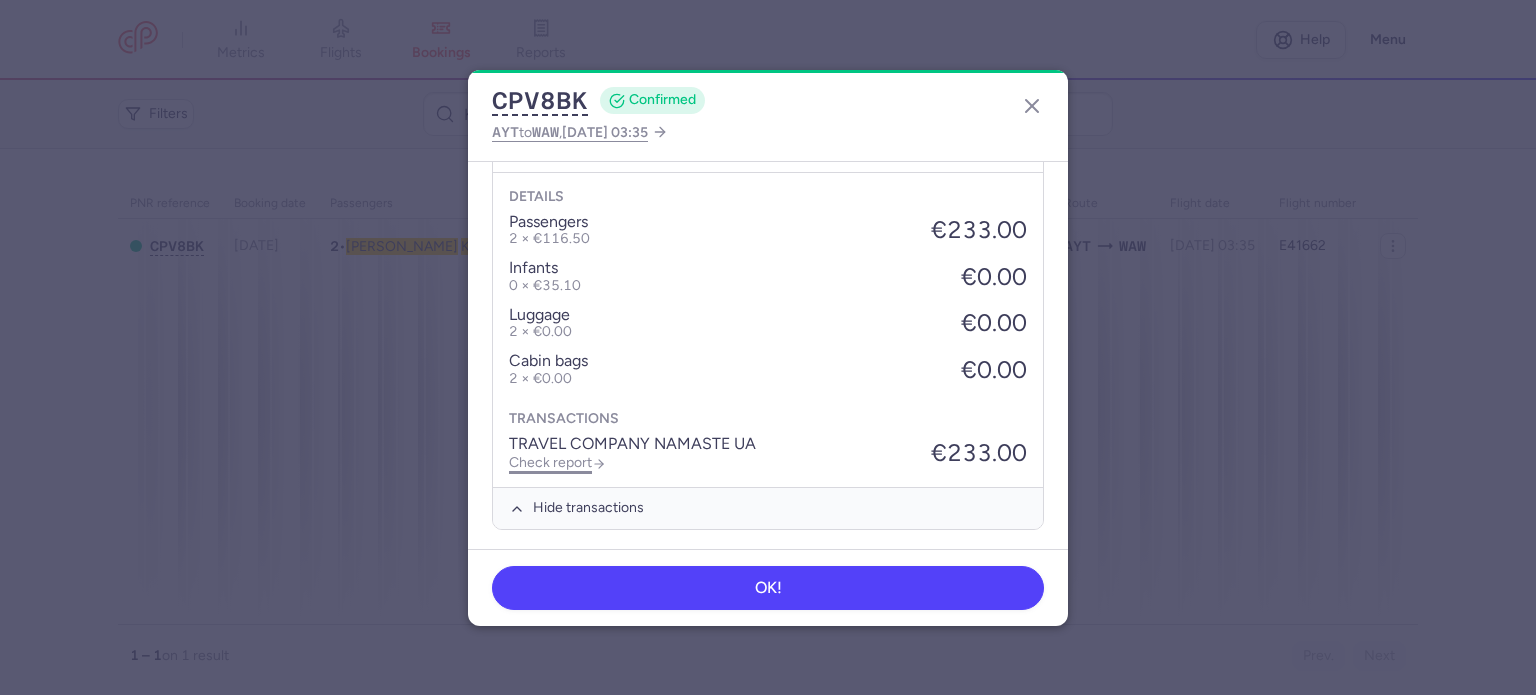 click on "Check report" 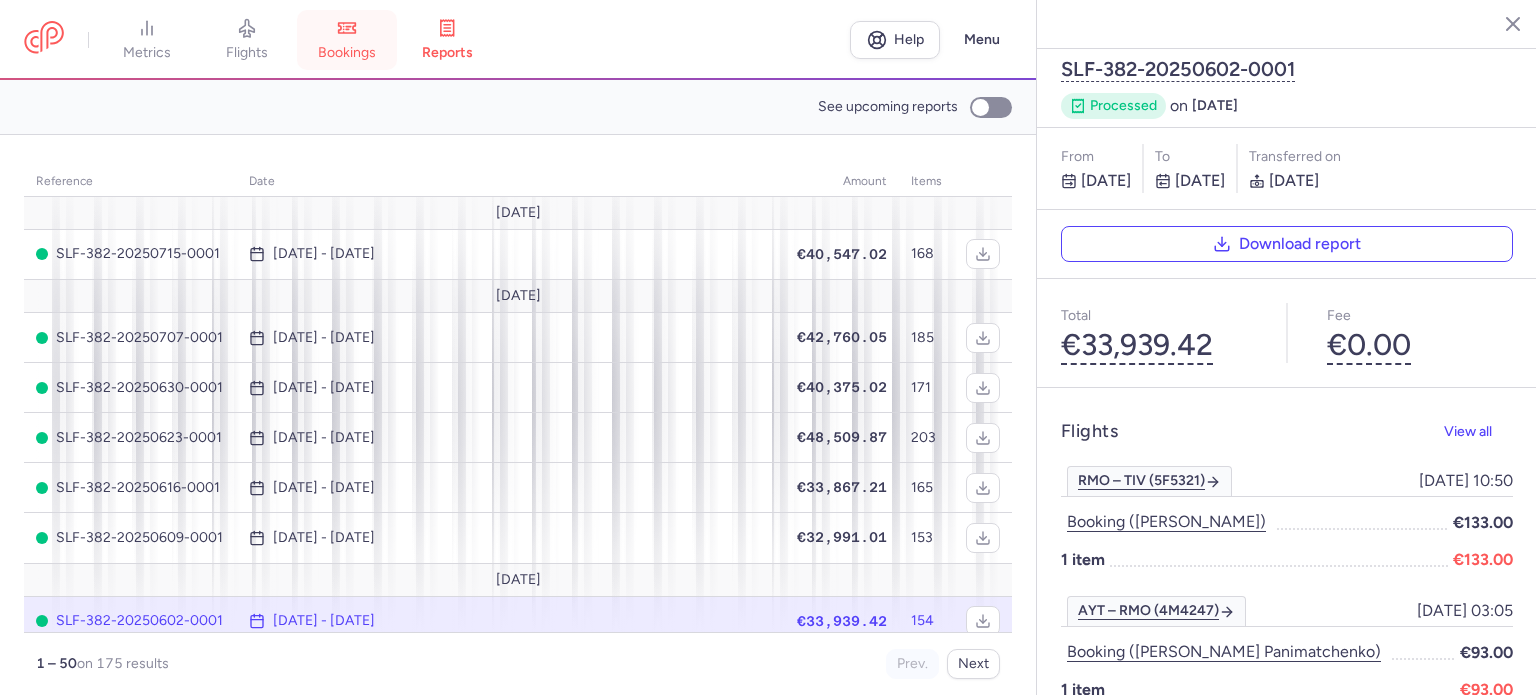 click on "bookings" at bounding box center [347, 40] 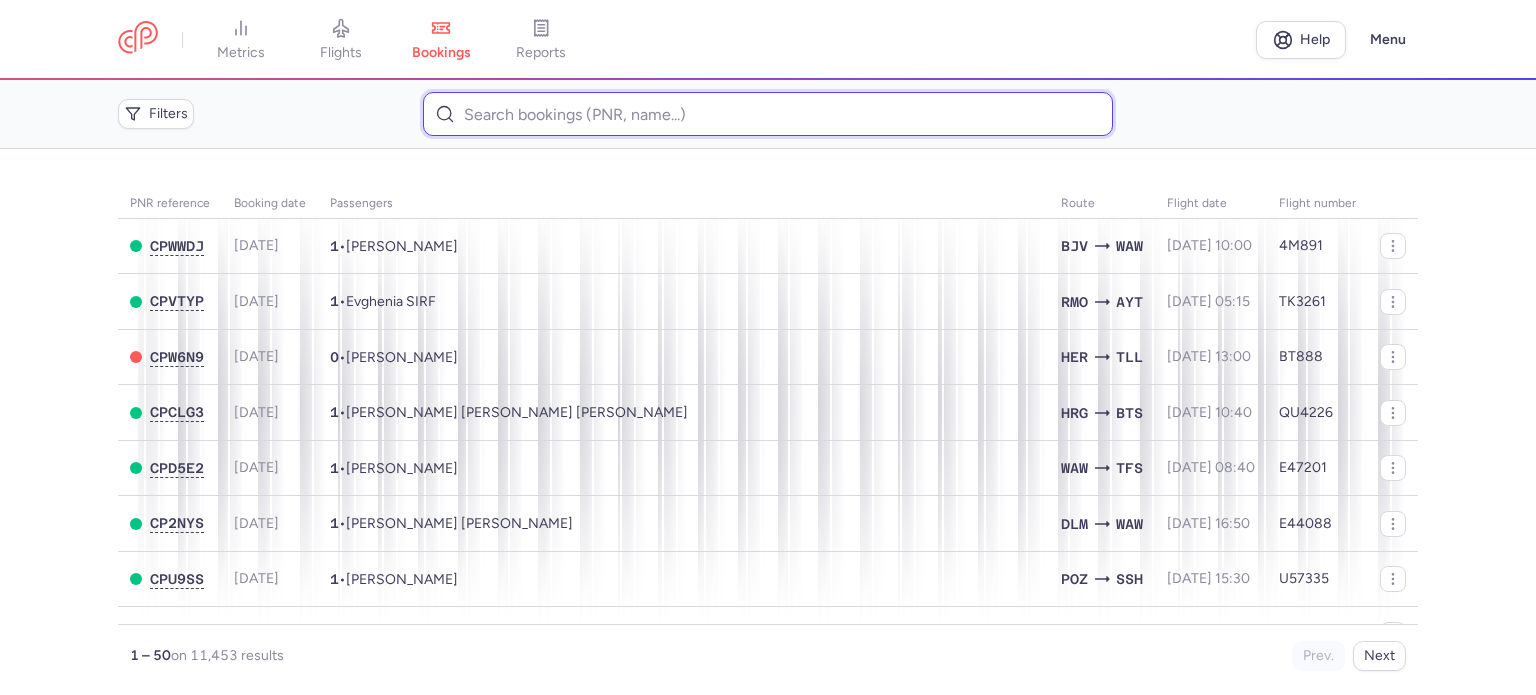 paste on "RZEKIECKI 	SZYMON" 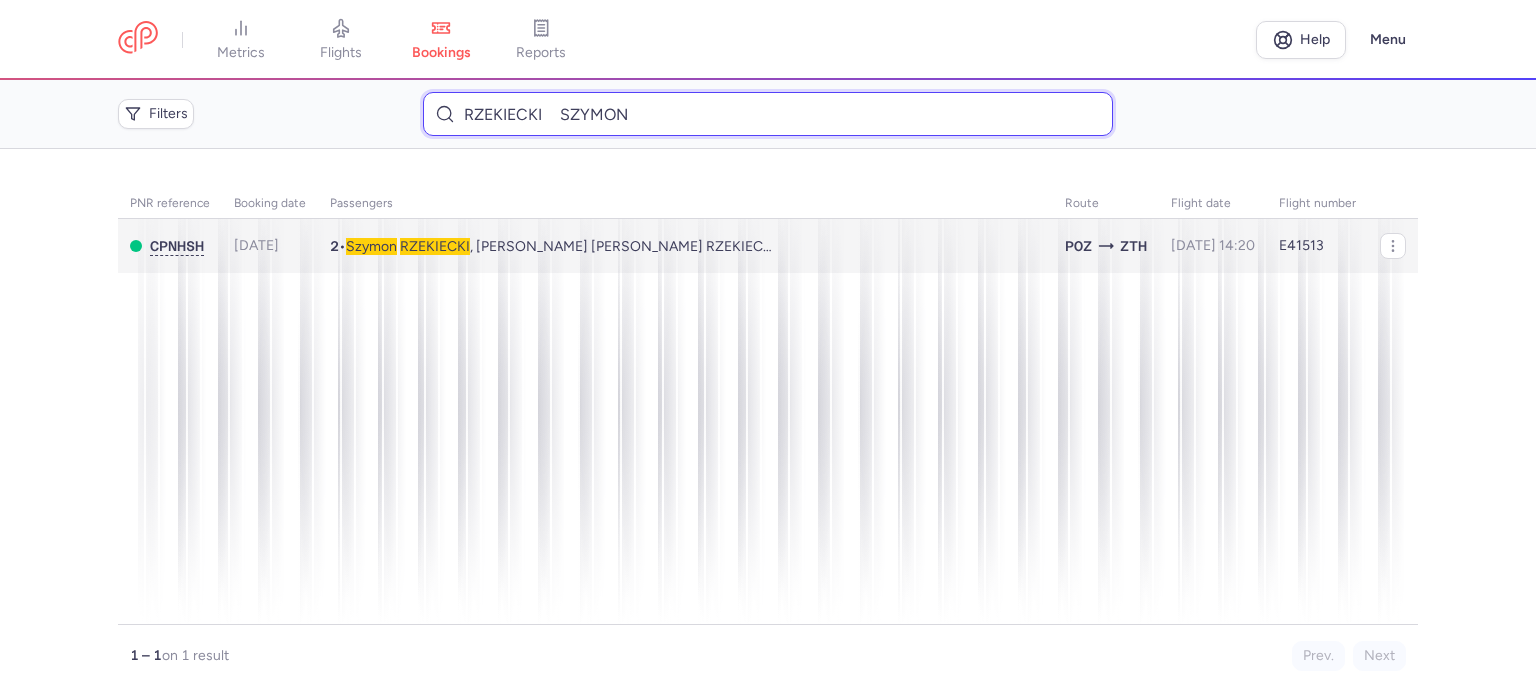 type on "RZEKIECKI 	SZYMON" 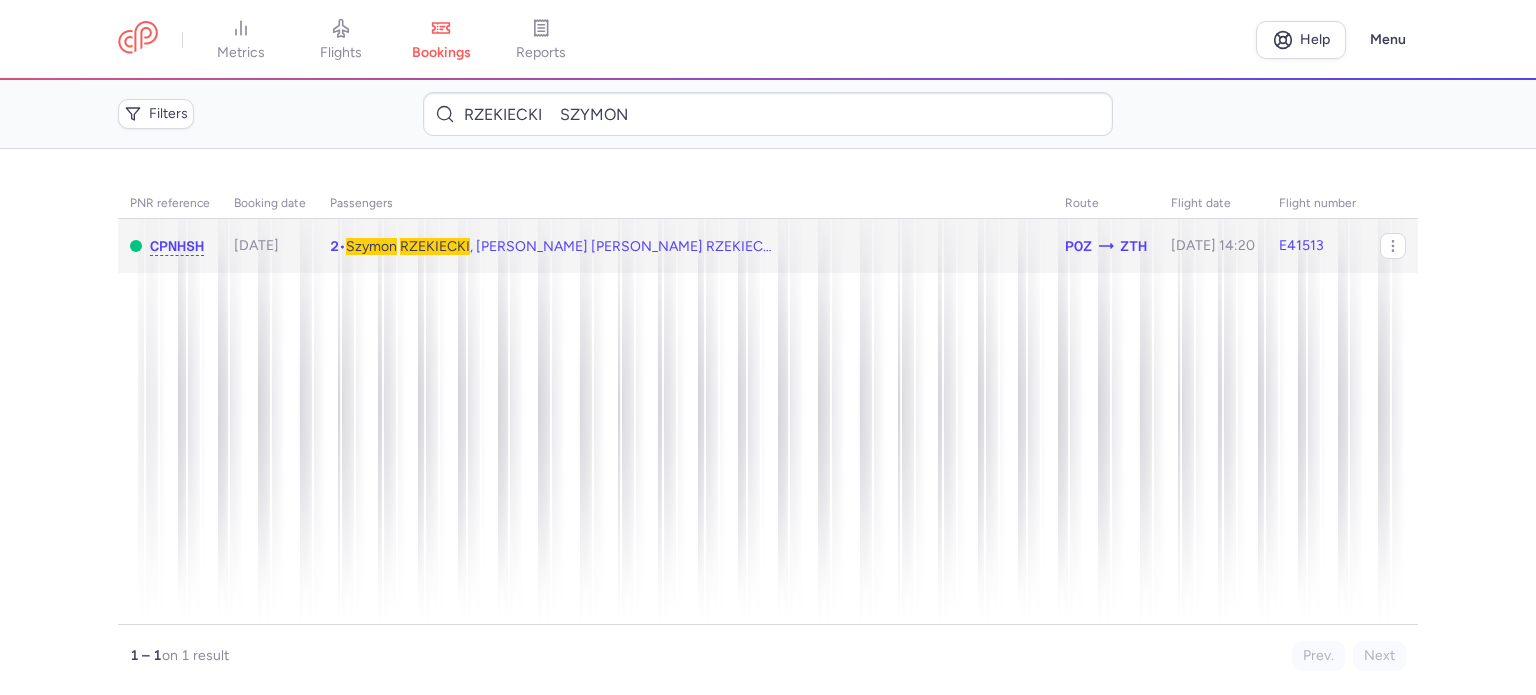click on "[PERSON_NAME] , [PERSON_NAME] [PERSON_NAME] RZEKIECKA" at bounding box center (563, 246) 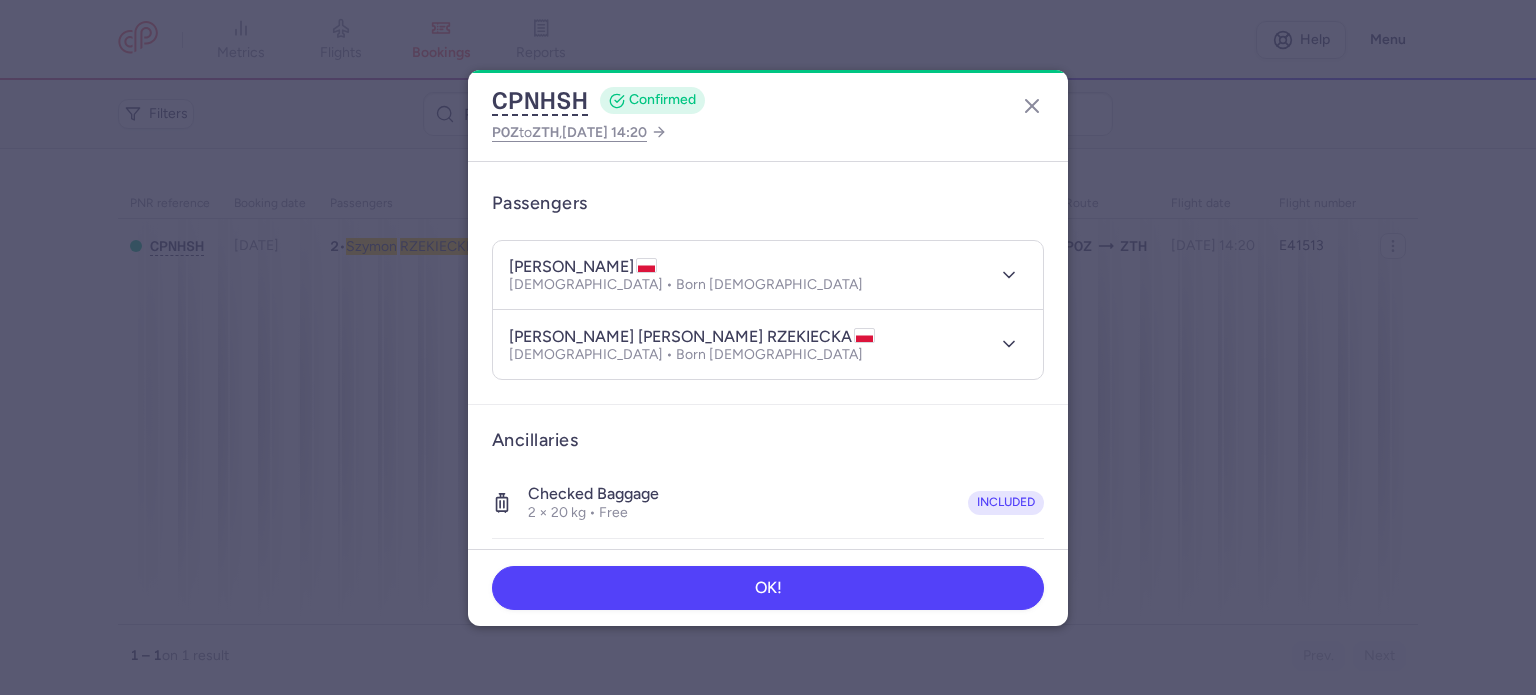 scroll, scrollTop: 492, scrollLeft: 0, axis: vertical 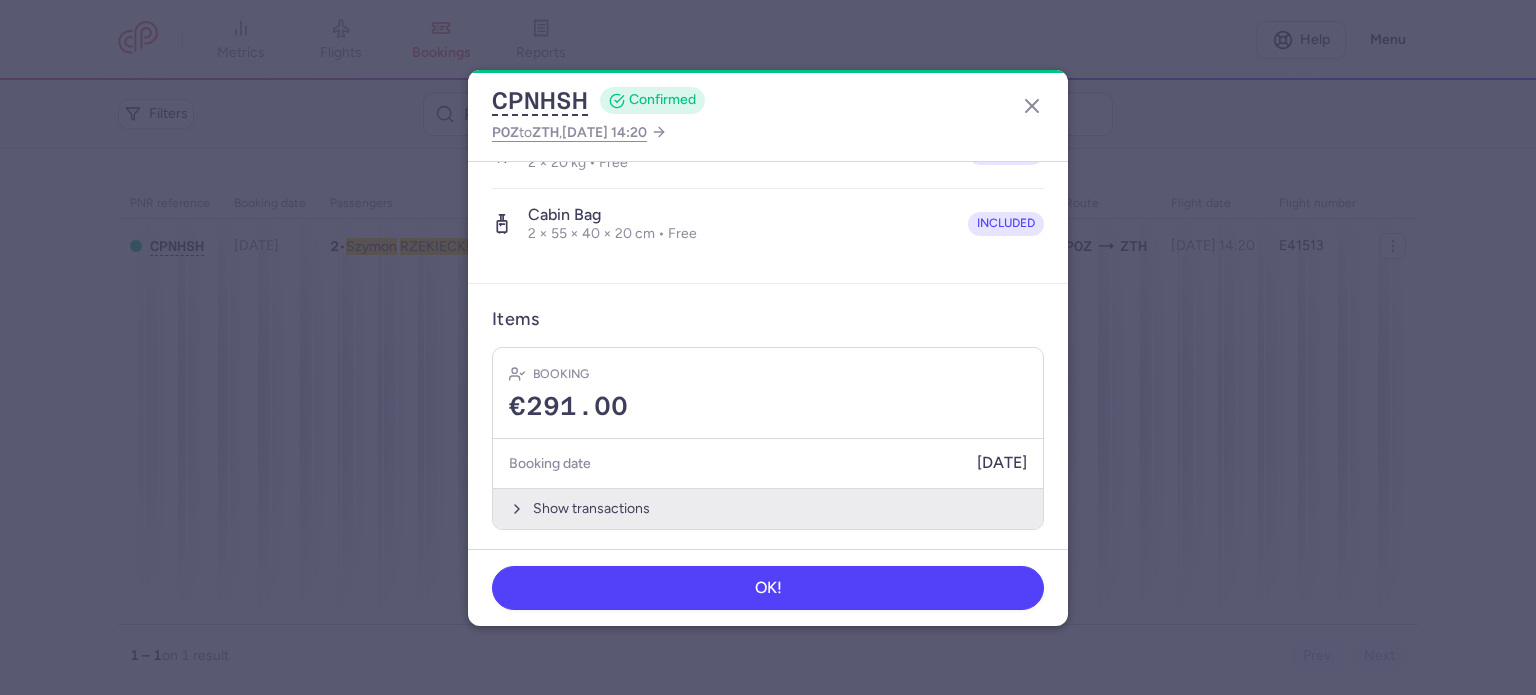 click on "Show transactions" at bounding box center (768, 508) 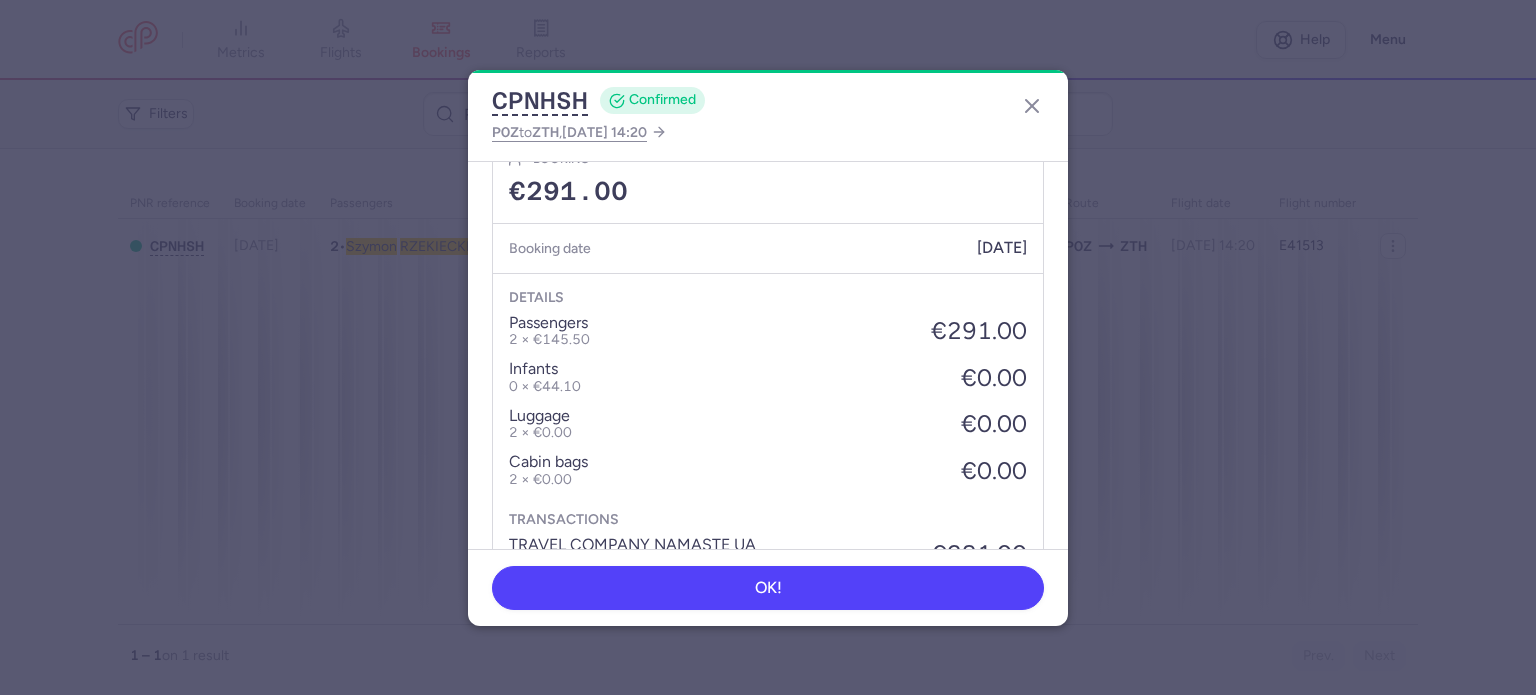 scroll, scrollTop: 808, scrollLeft: 0, axis: vertical 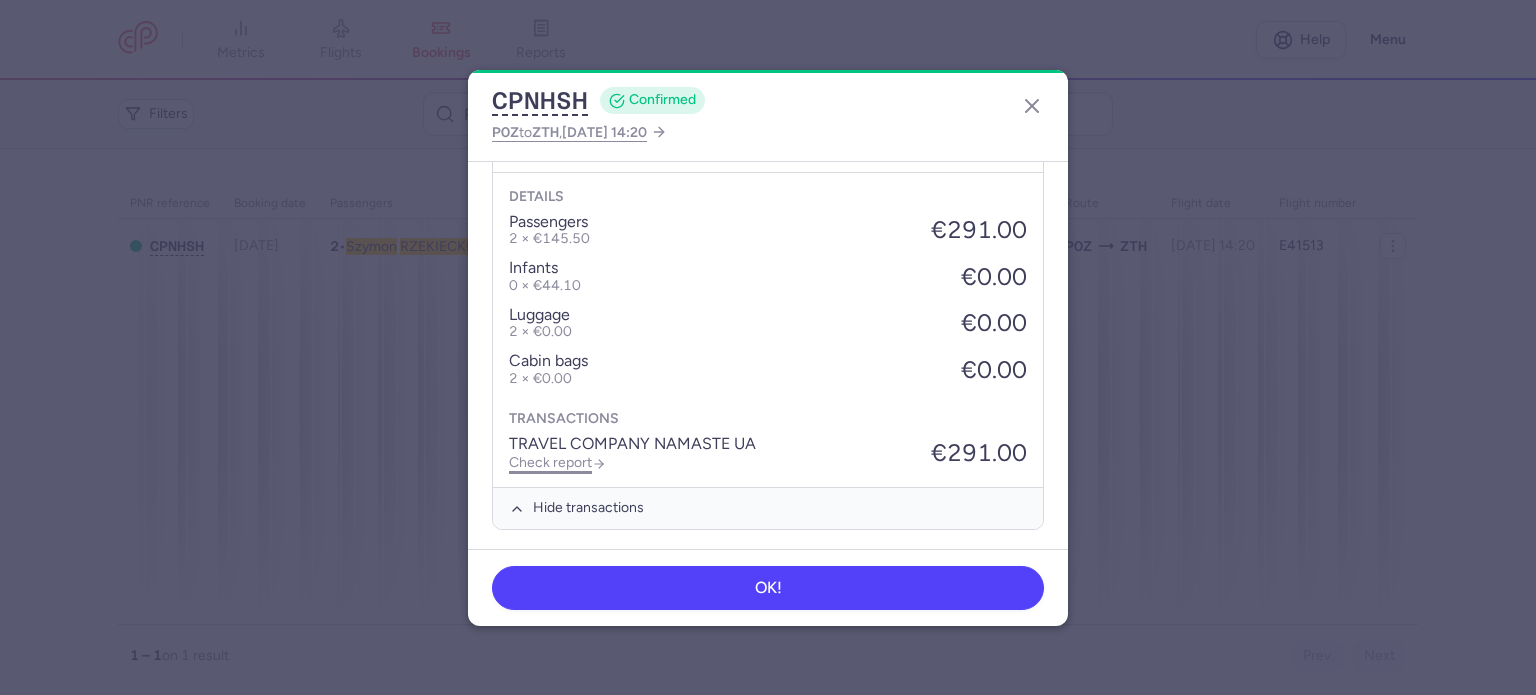 click on "Check report" 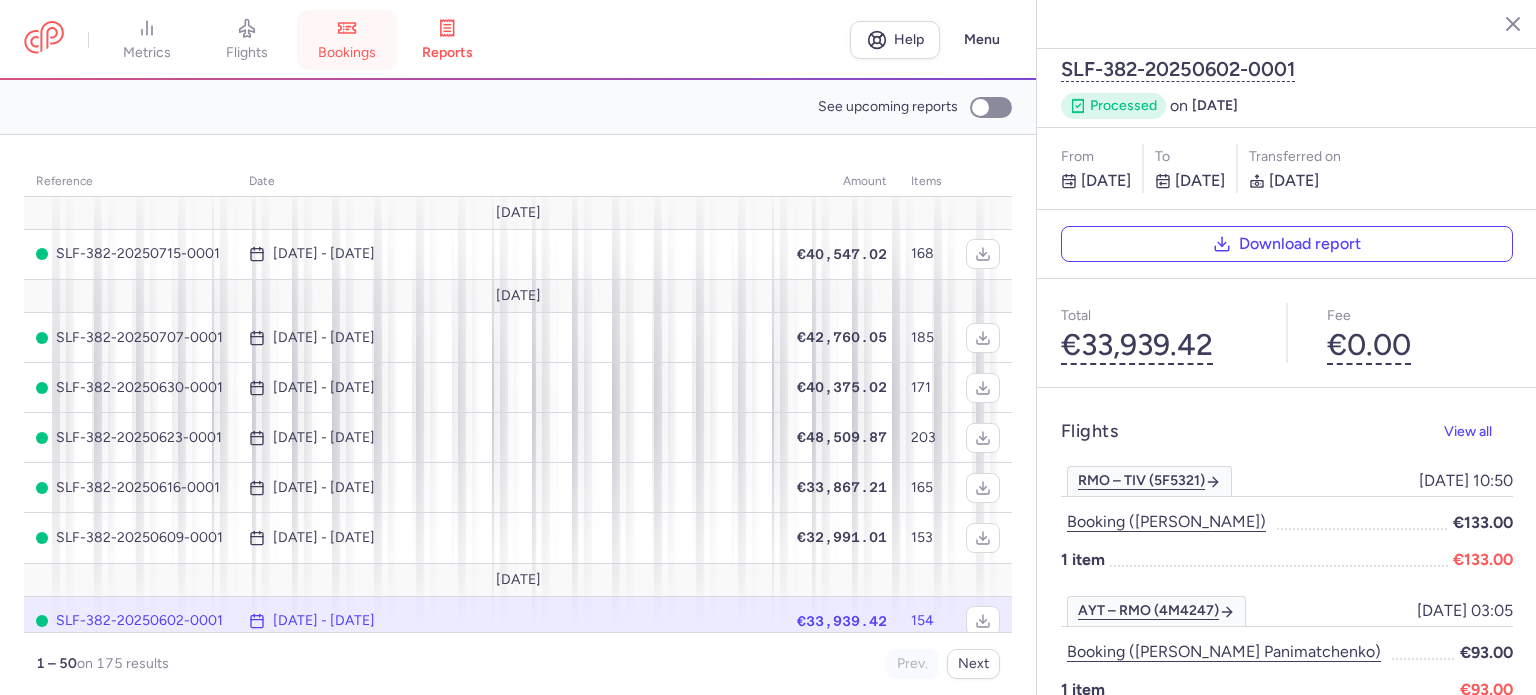 click on "bookings" at bounding box center (347, 53) 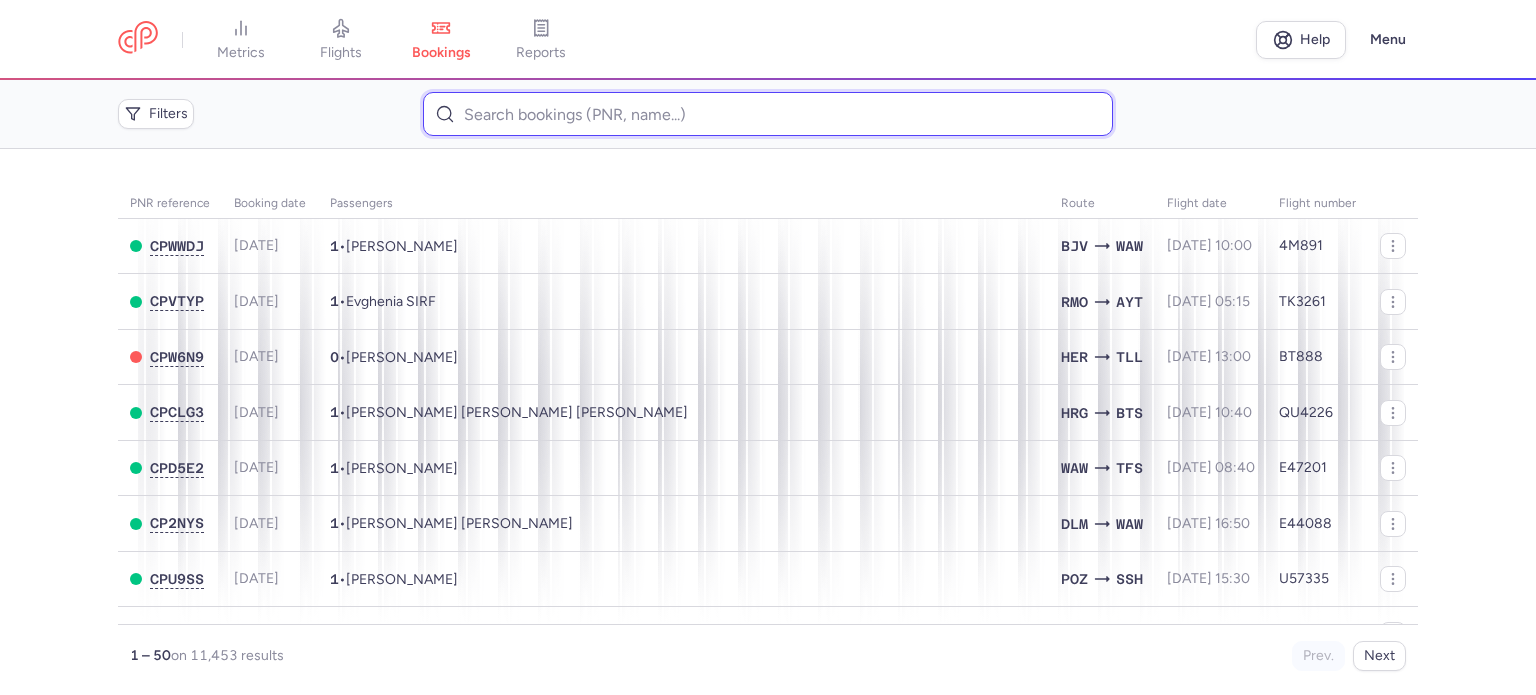 paste on "ANETA 	CHOLODA" 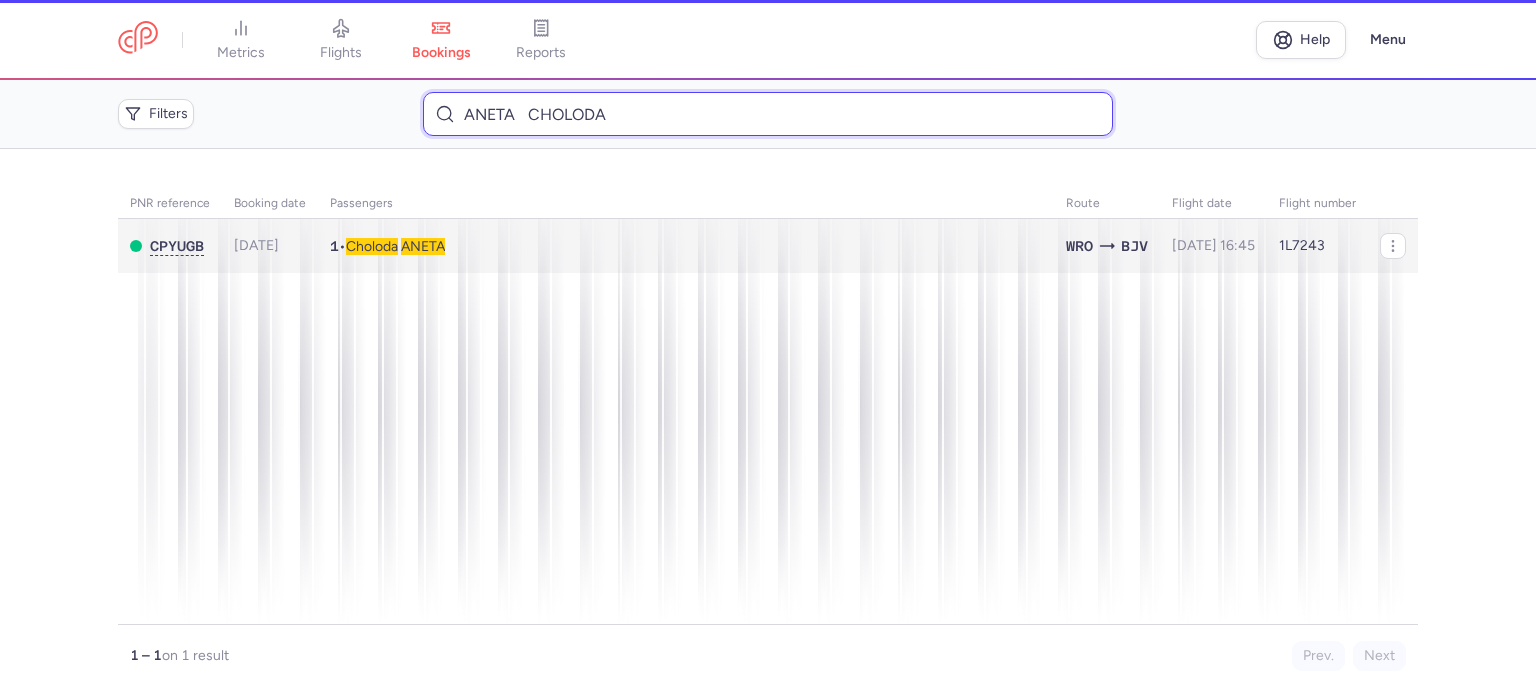 type on "ANETA 	CHOLODA" 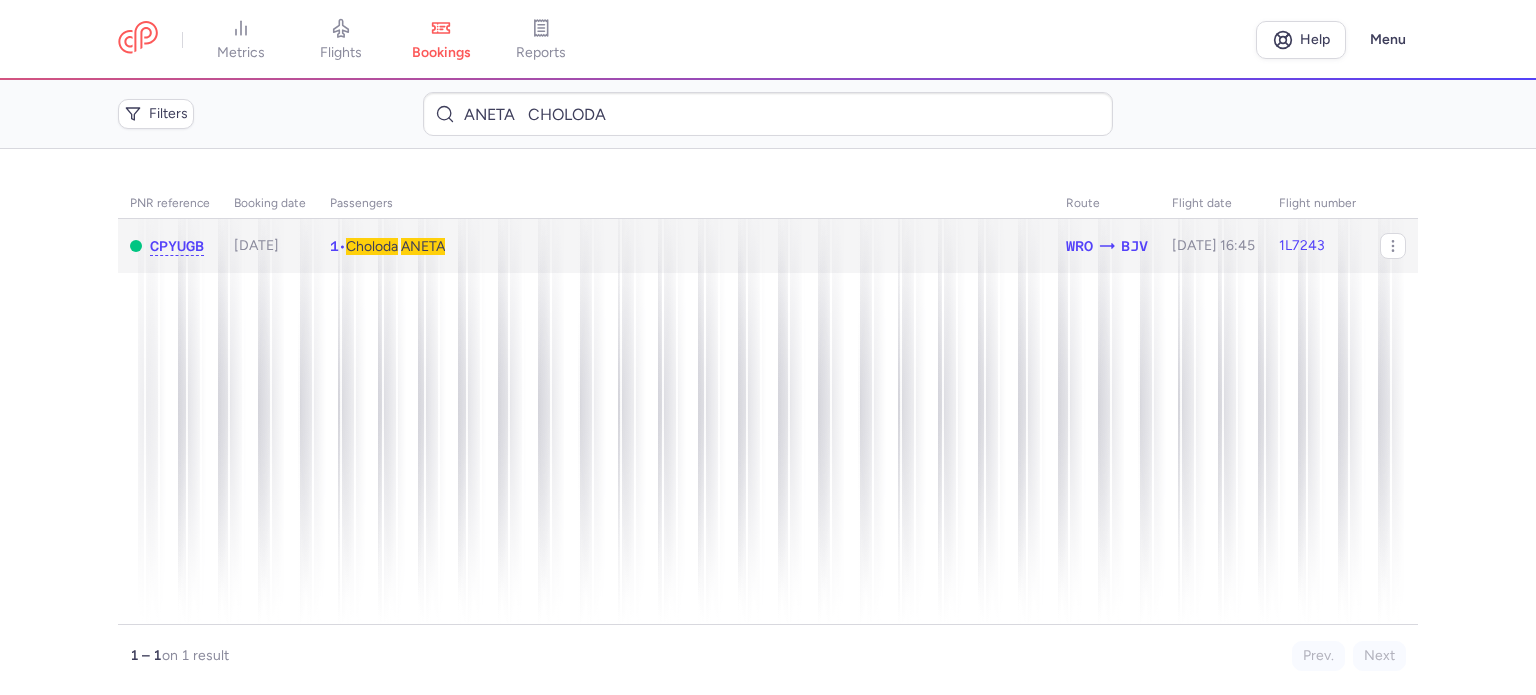 click on "ANETA" at bounding box center (423, 246) 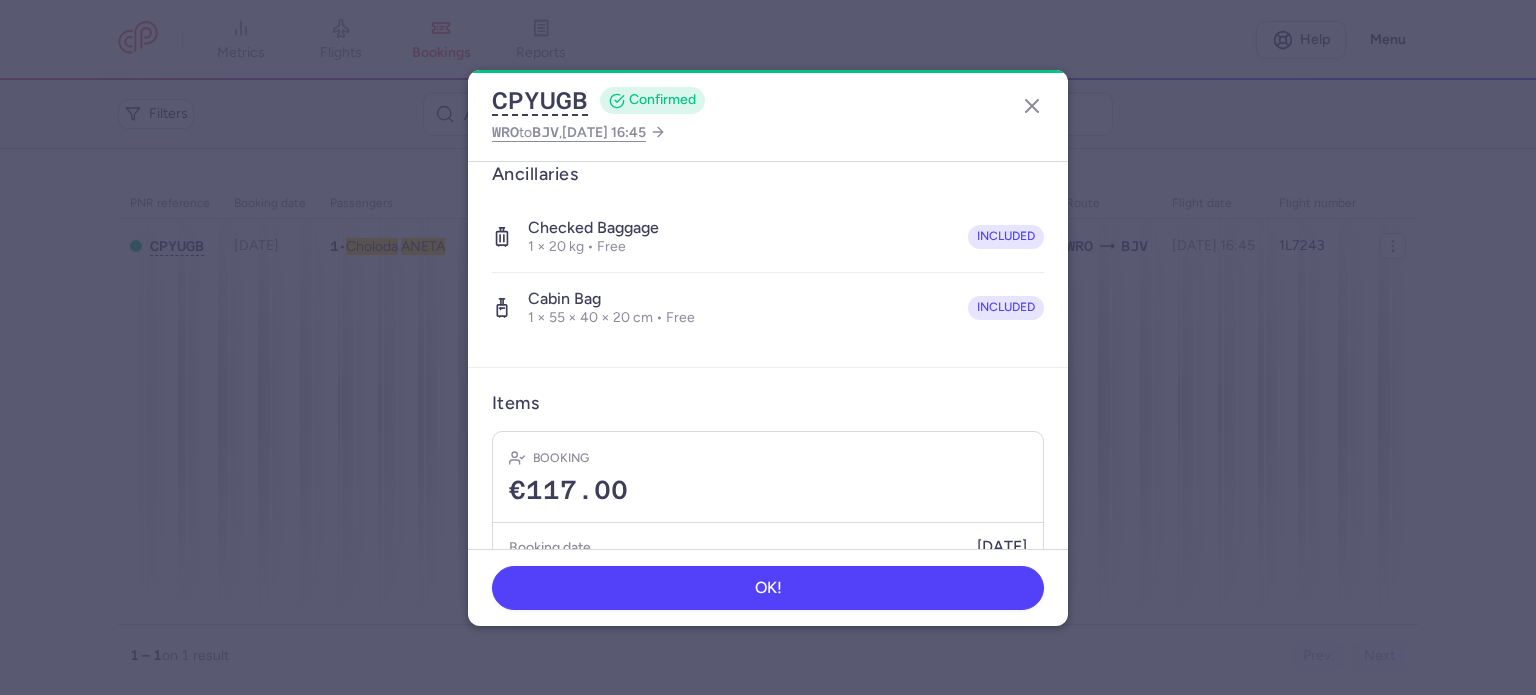 scroll, scrollTop: 423, scrollLeft: 0, axis: vertical 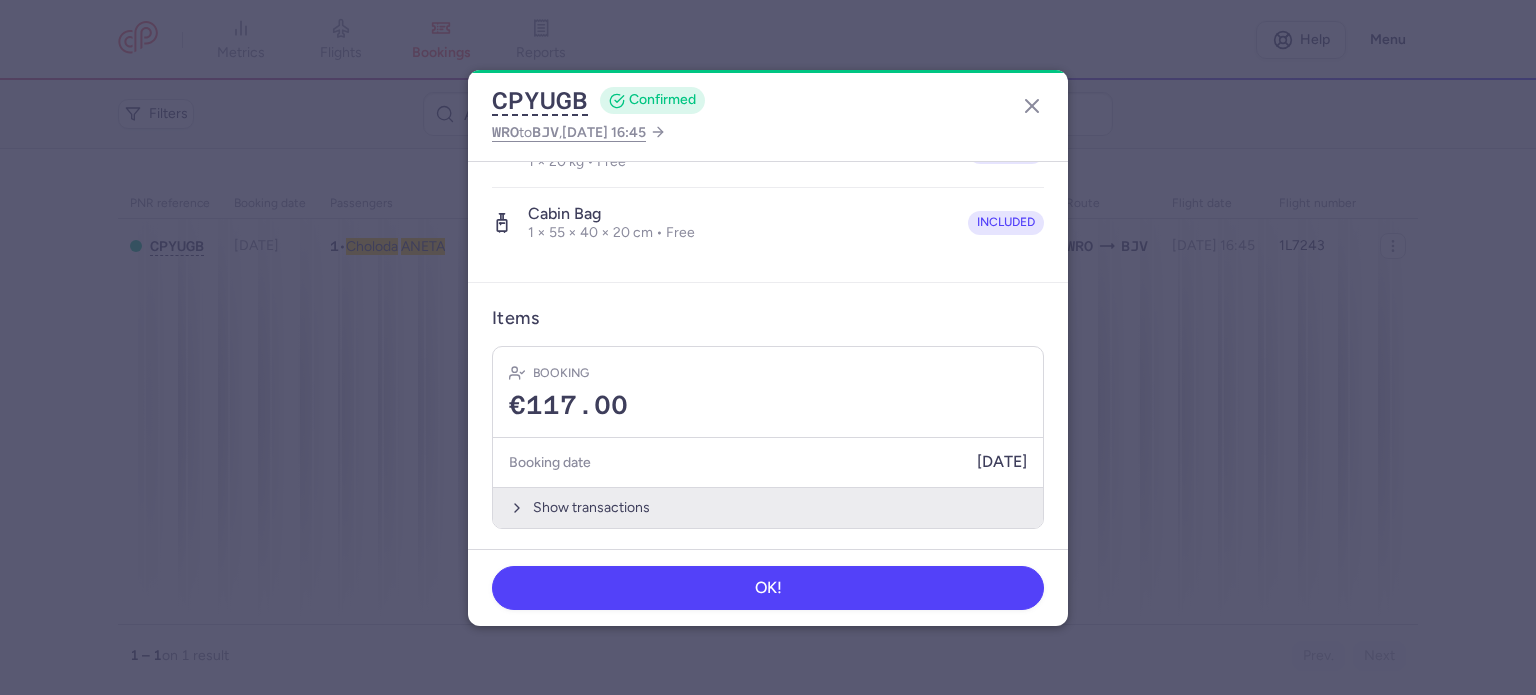 click on "Show transactions" at bounding box center (768, 507) 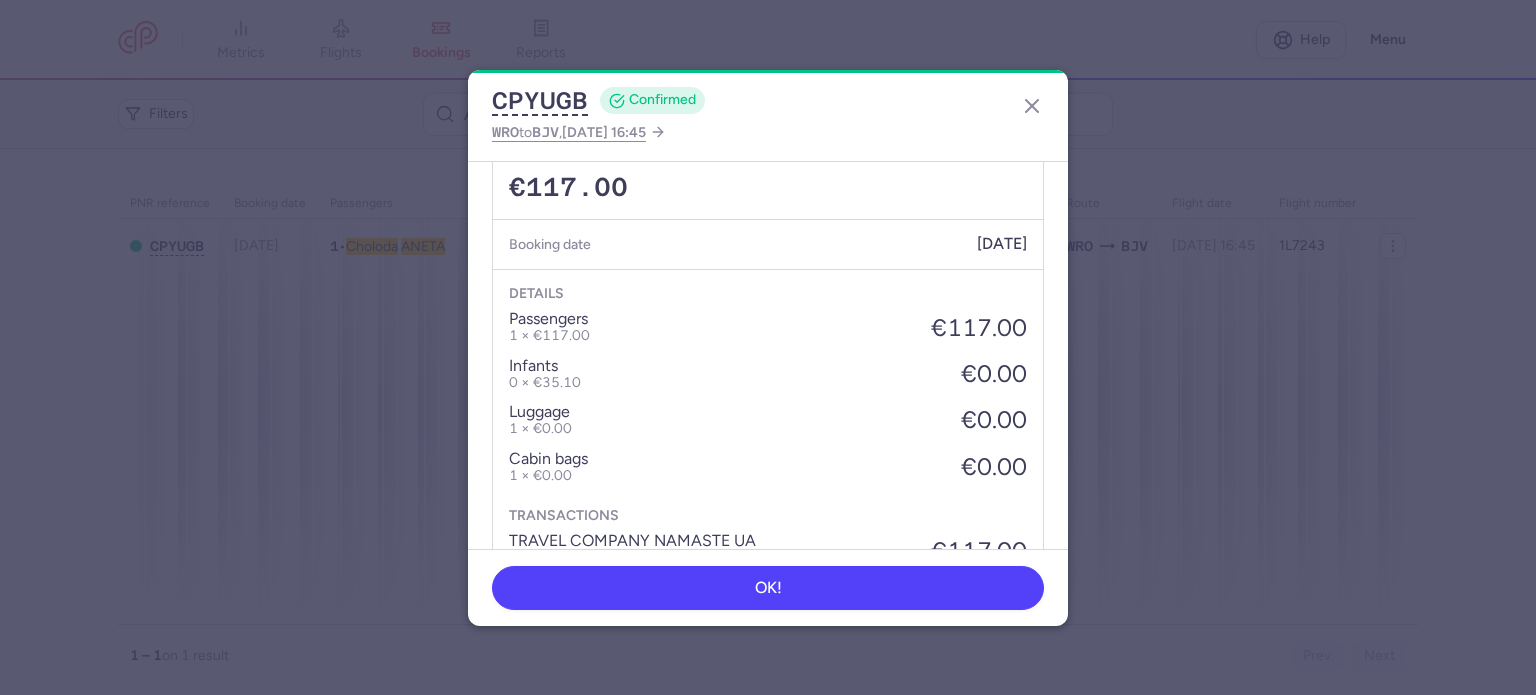 scroll, scrollTop: 739, scrollLeft: 0, axis: vertical 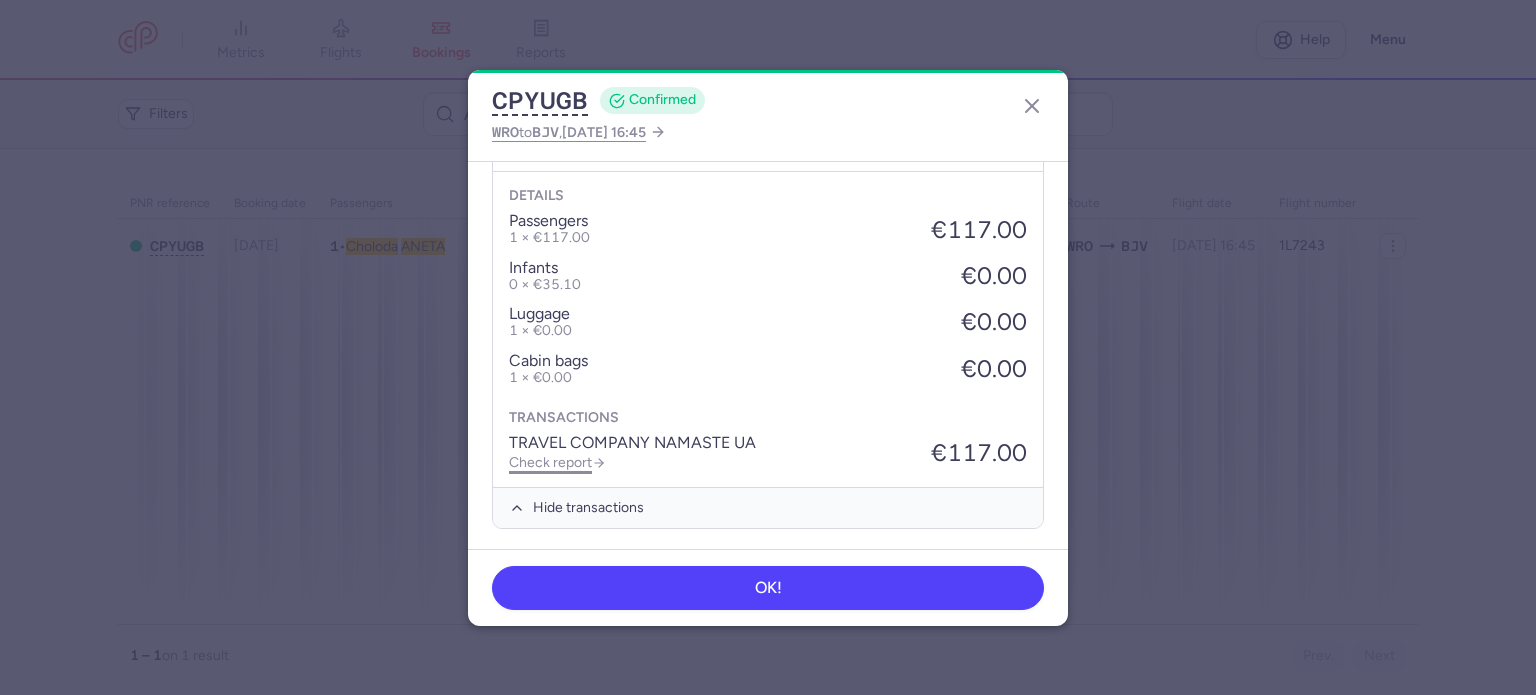 click on "Check report" 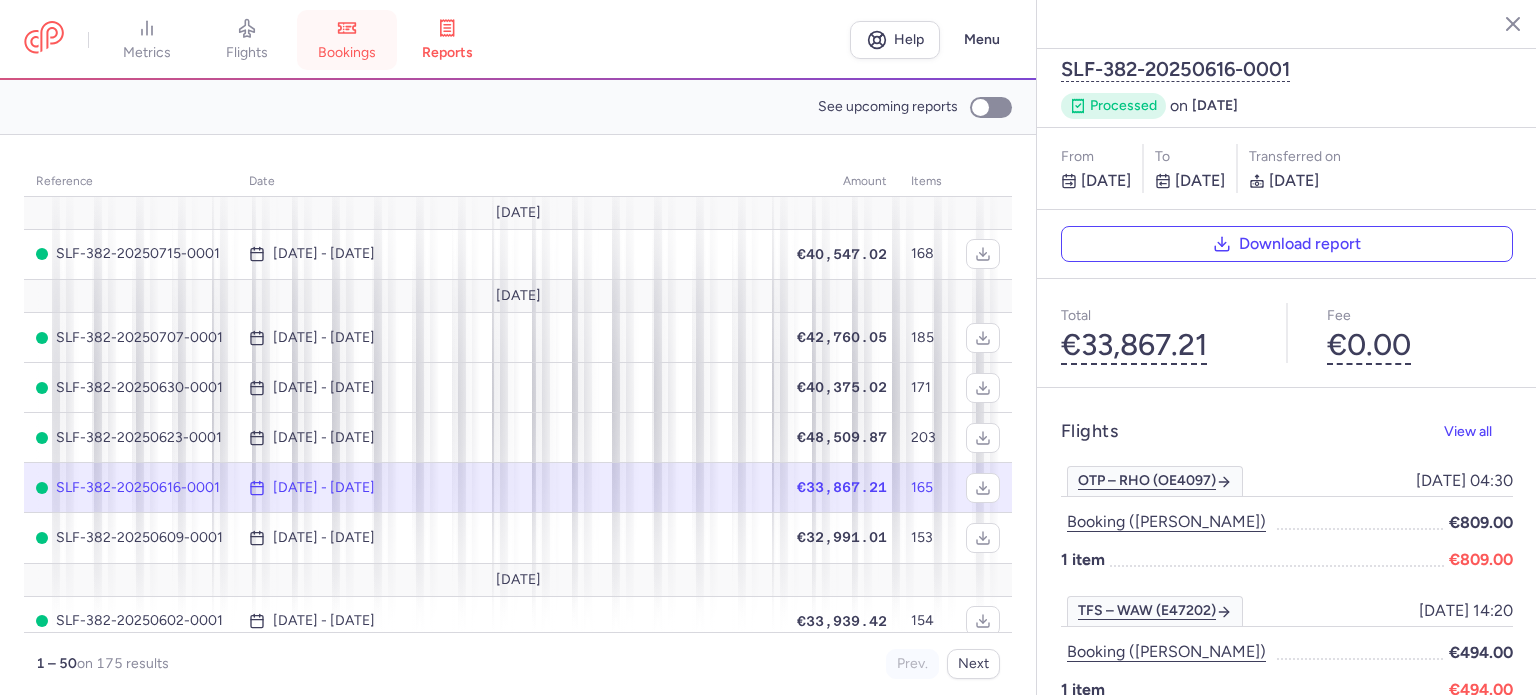 click on "bookings" at bounding box center [347, 40] 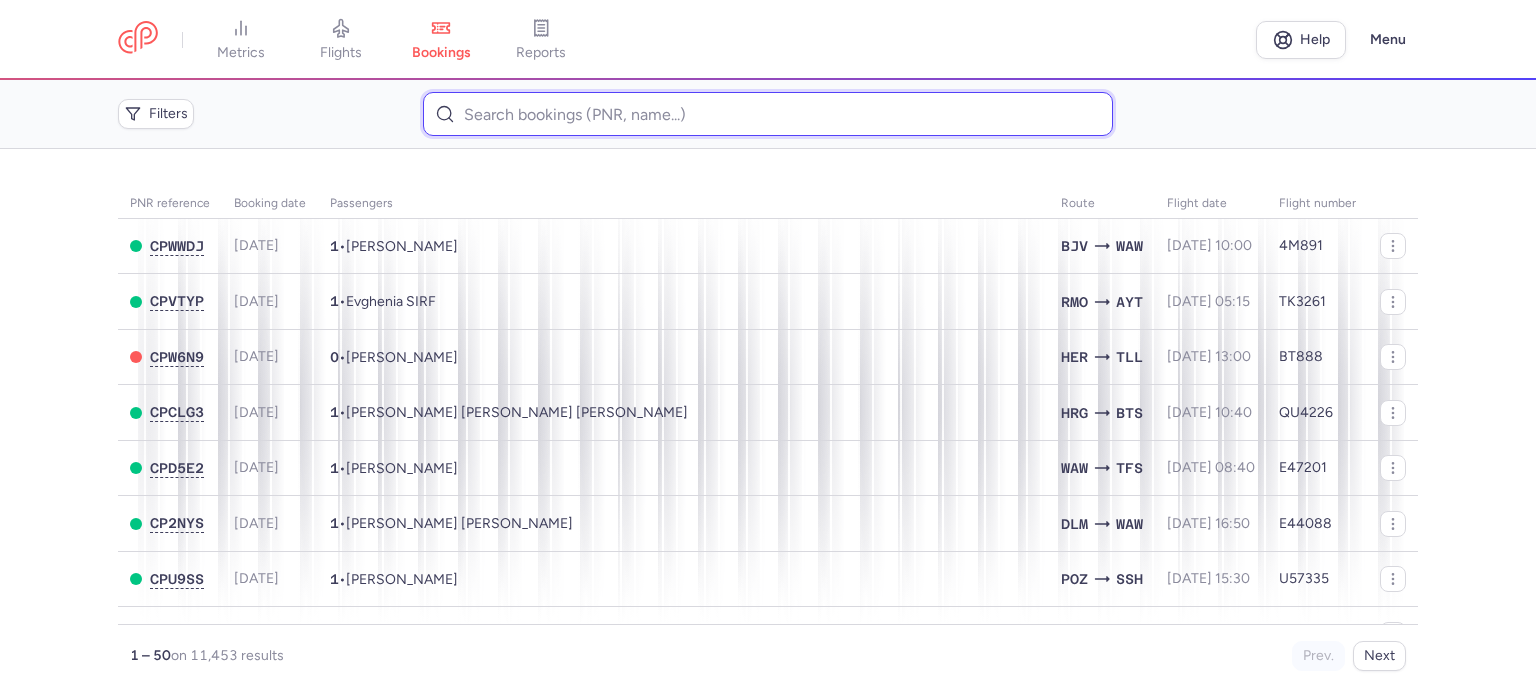 paste on "[PERSON_NAME]" 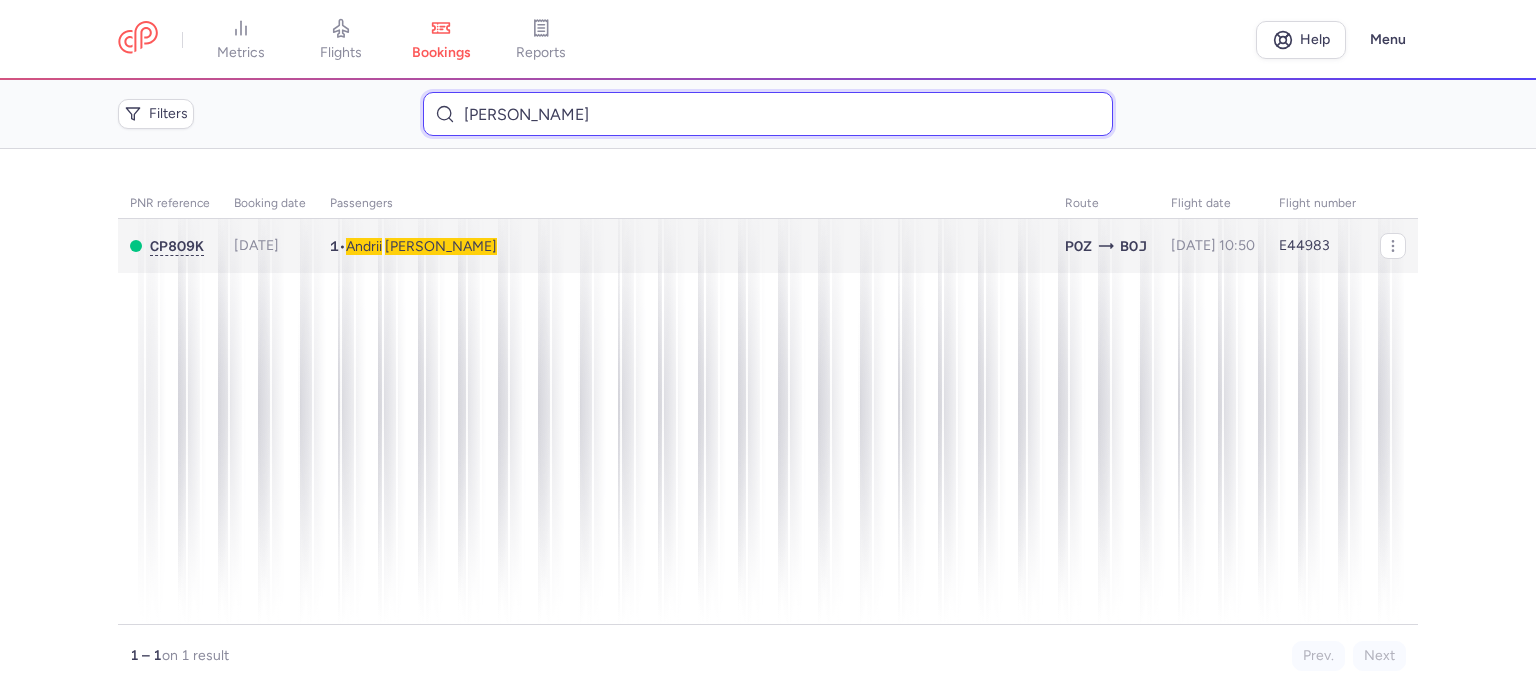 type on "[PERSON_NAME]" 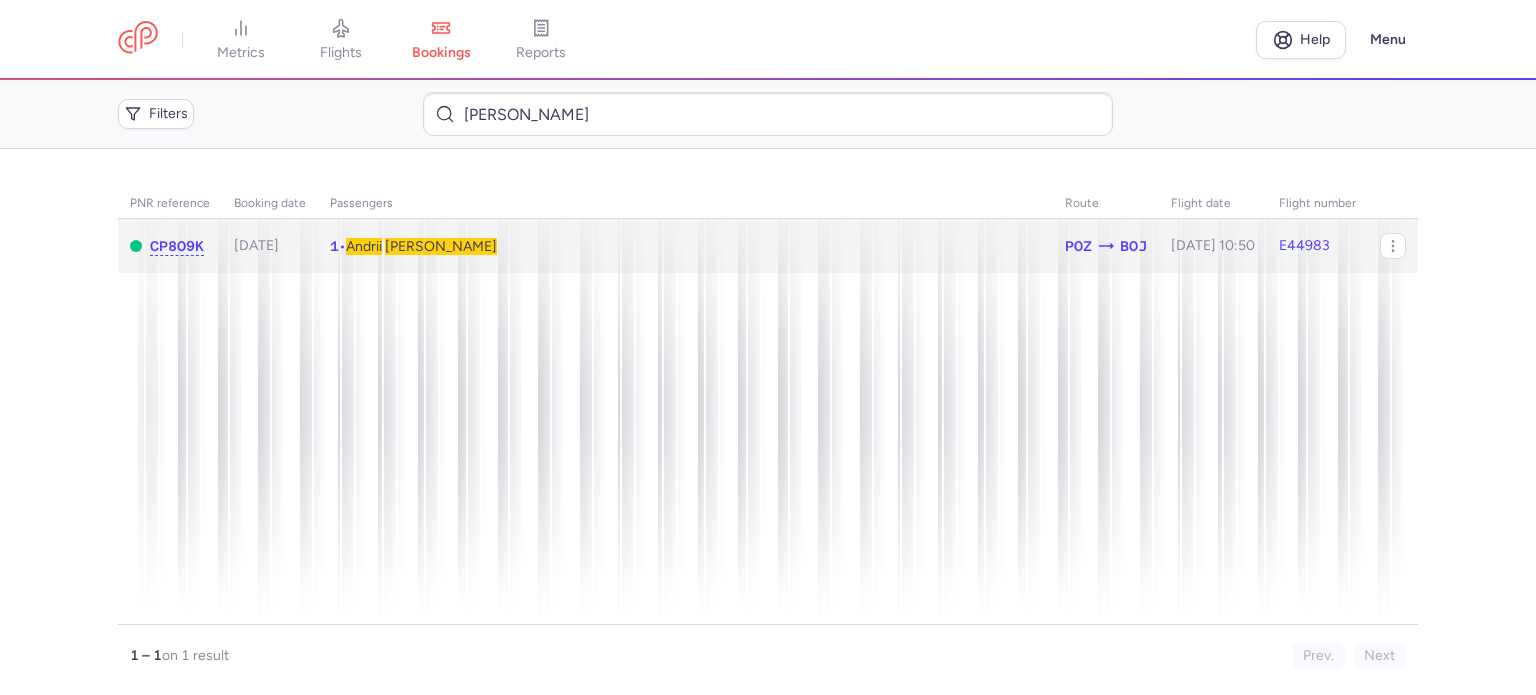 click on "[PERSON_NAME]" at bounding box center [441, 246] 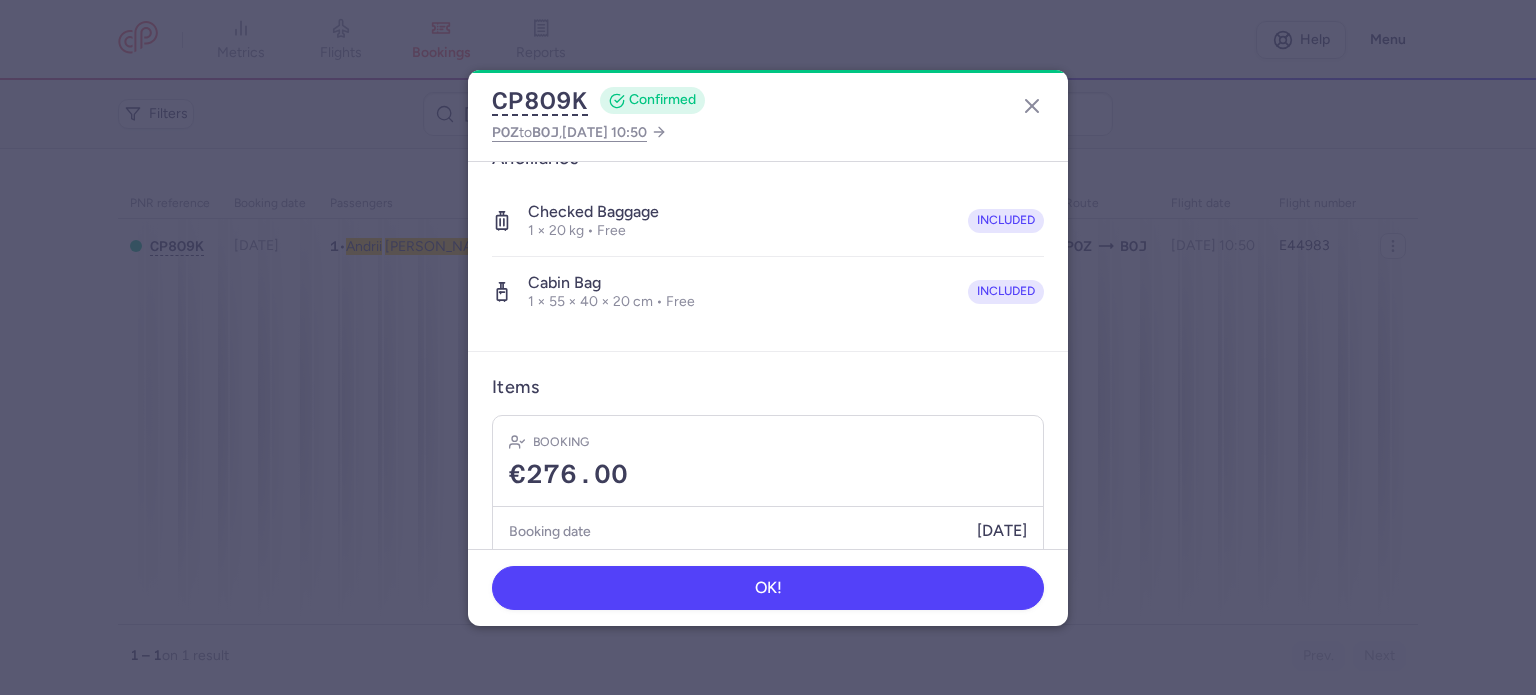 scroll, scrollTop: 423, scrollLeft: 0, axis: vertical 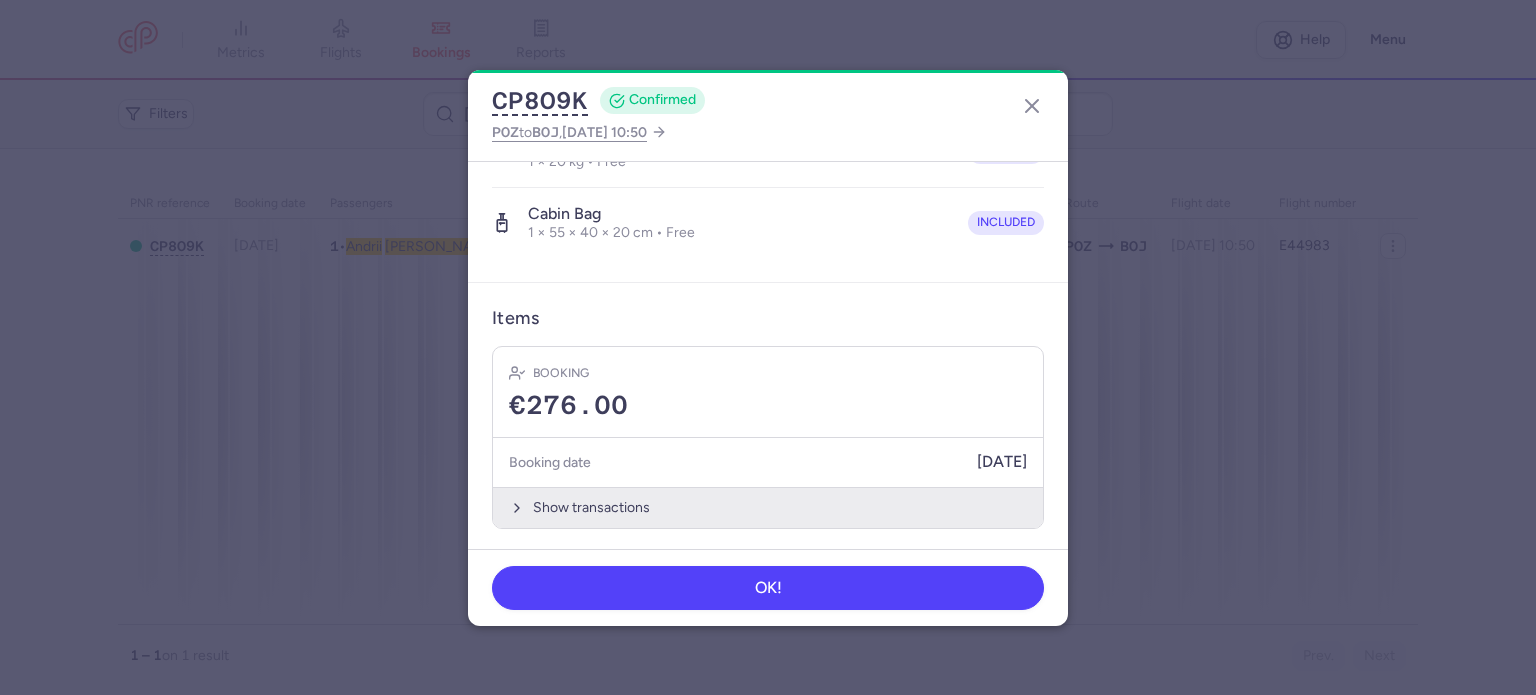click on "Show transactions" at bounding box center [768, 507] 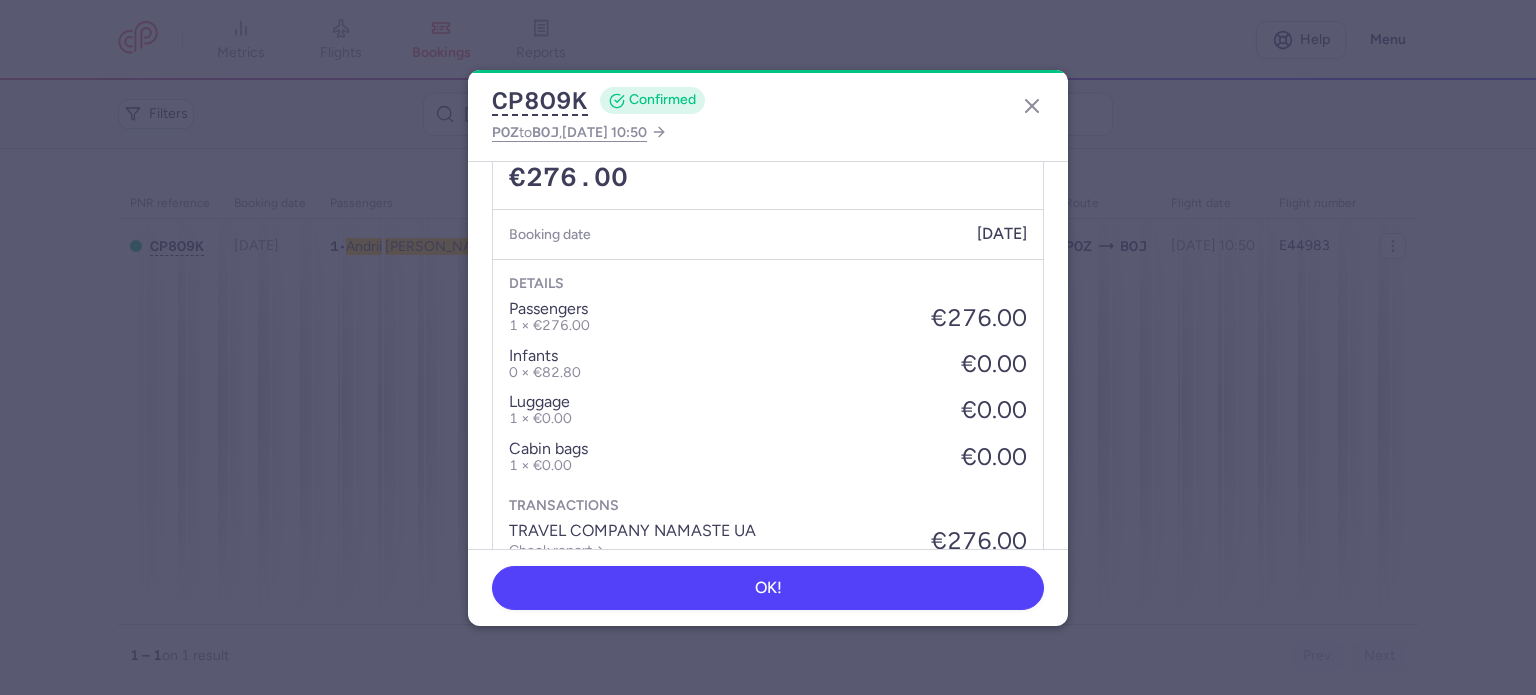 scroll, scrollTop: 739, scrollLeft: 0, axis: vertical 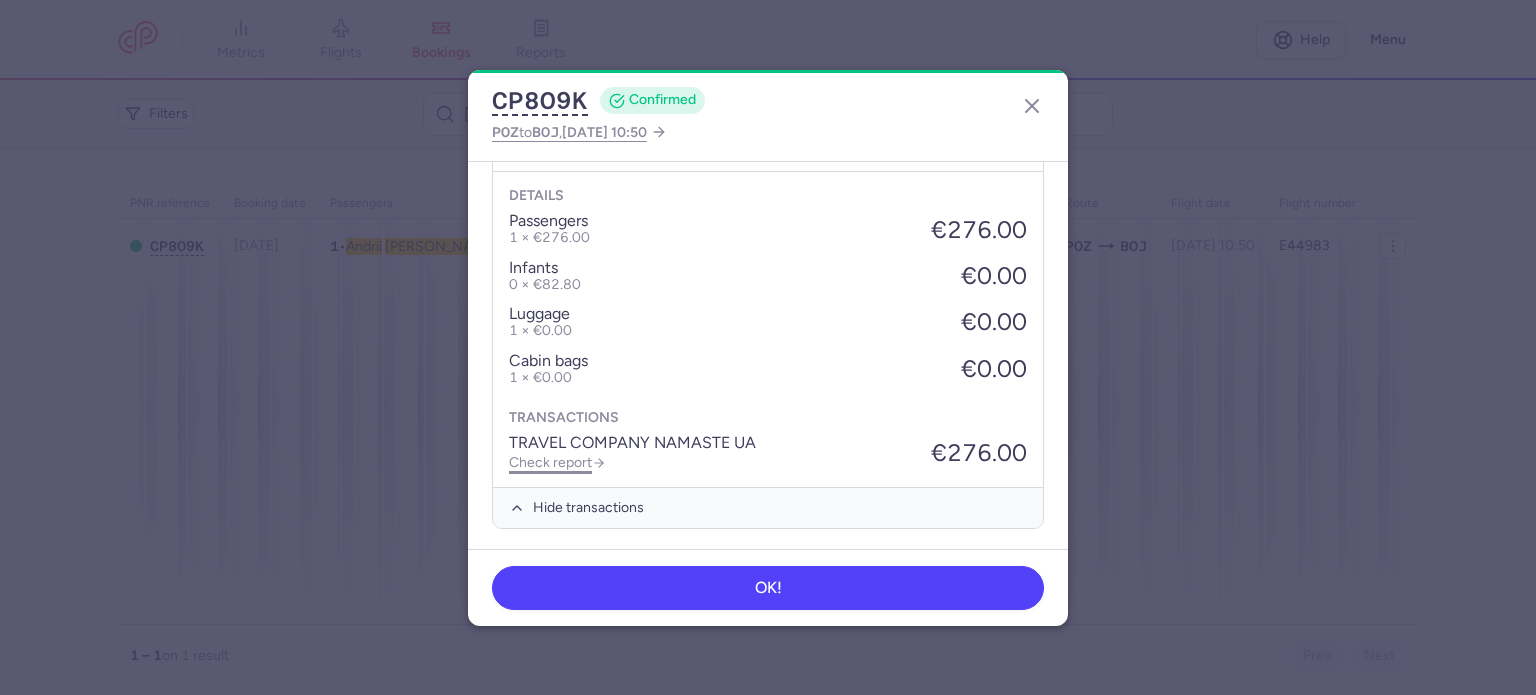 click on "Check report" 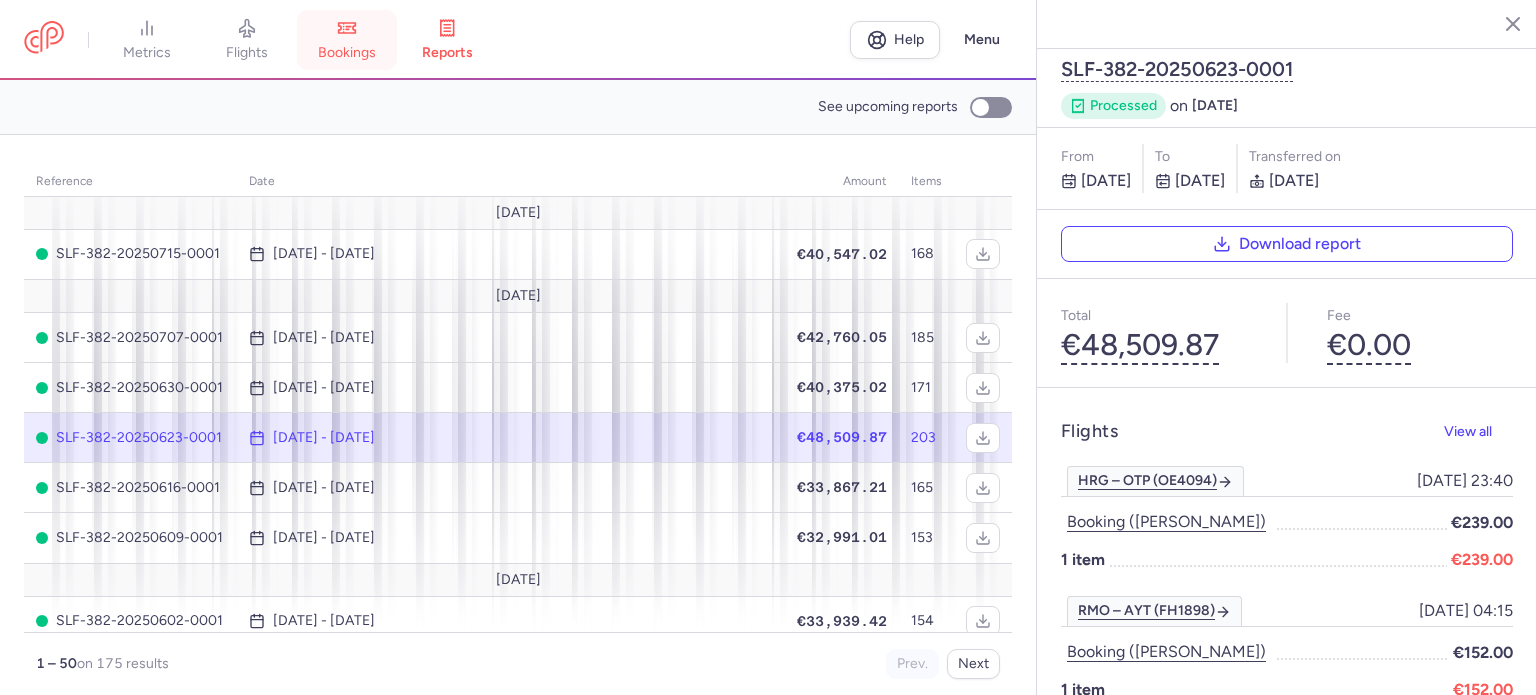 click on "bookings" at bounding box center [347, 40] 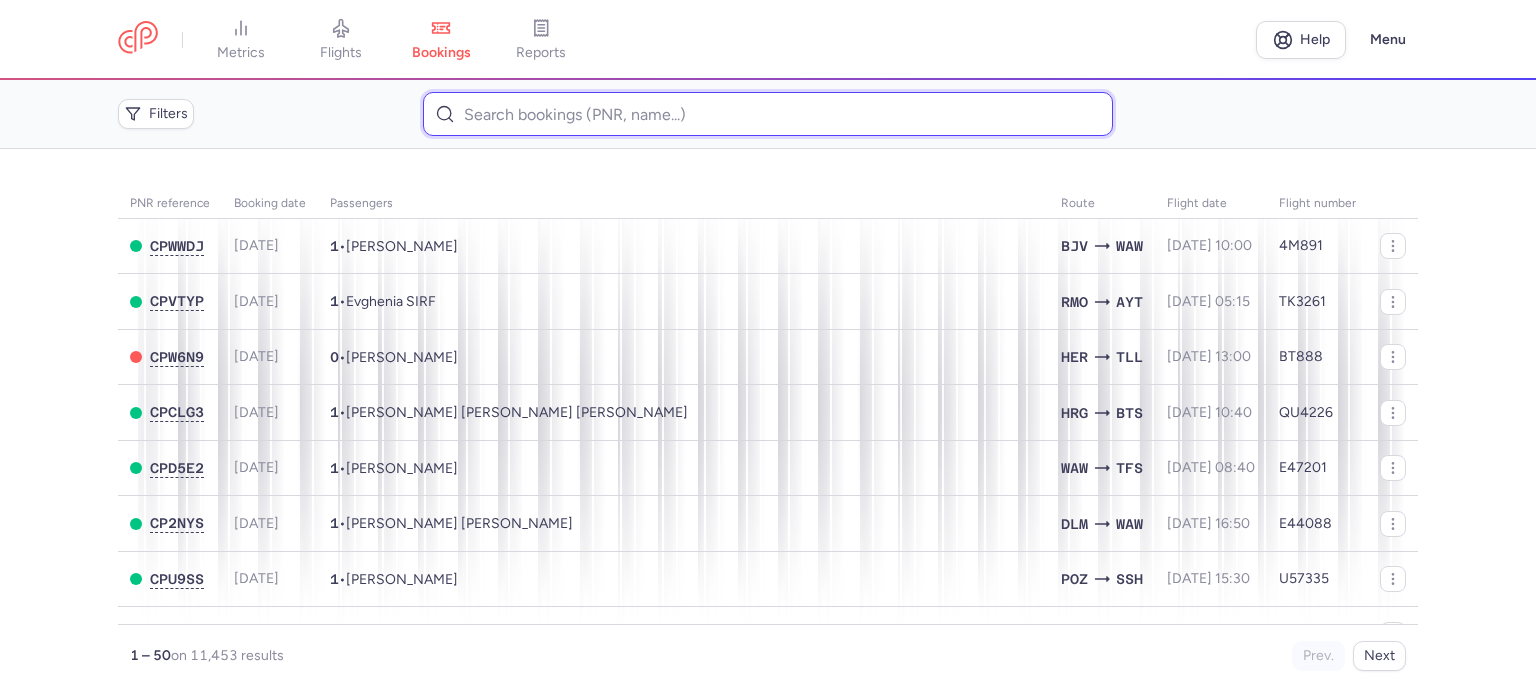 paste on "[PERSON_NAME]" 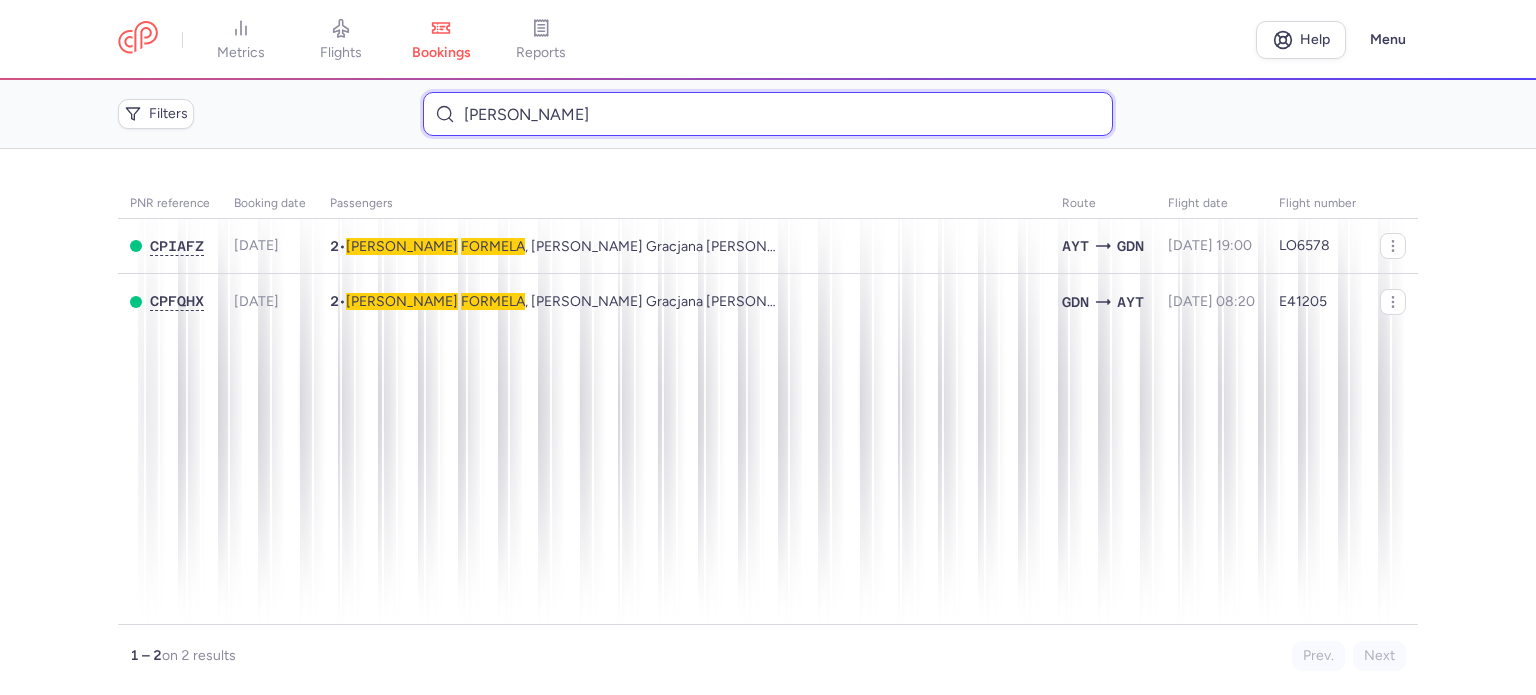 type on "[PERSON_NAME]" 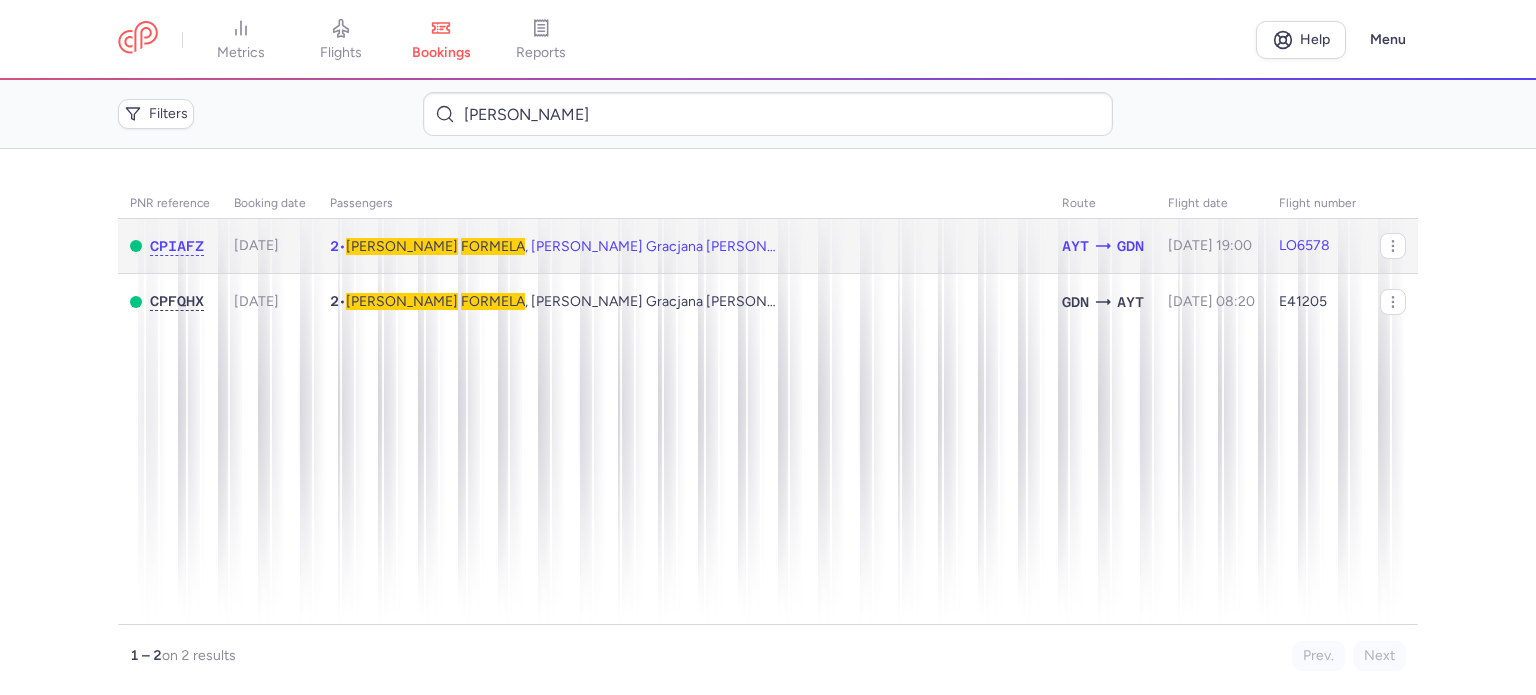 click on "FORMELA" at bounding box center [493, 246] 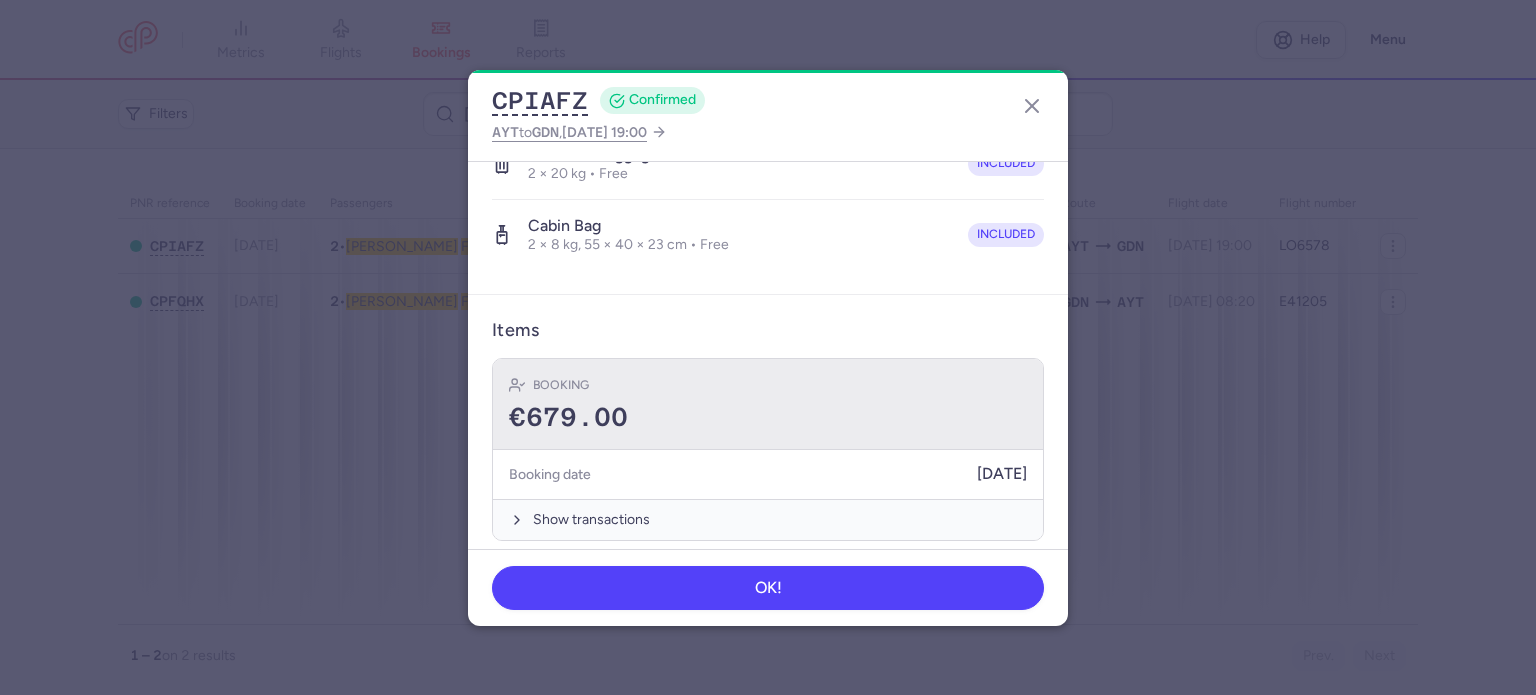 scroll, scrollTop: 492, scrollLeft: 0, axis: vertical 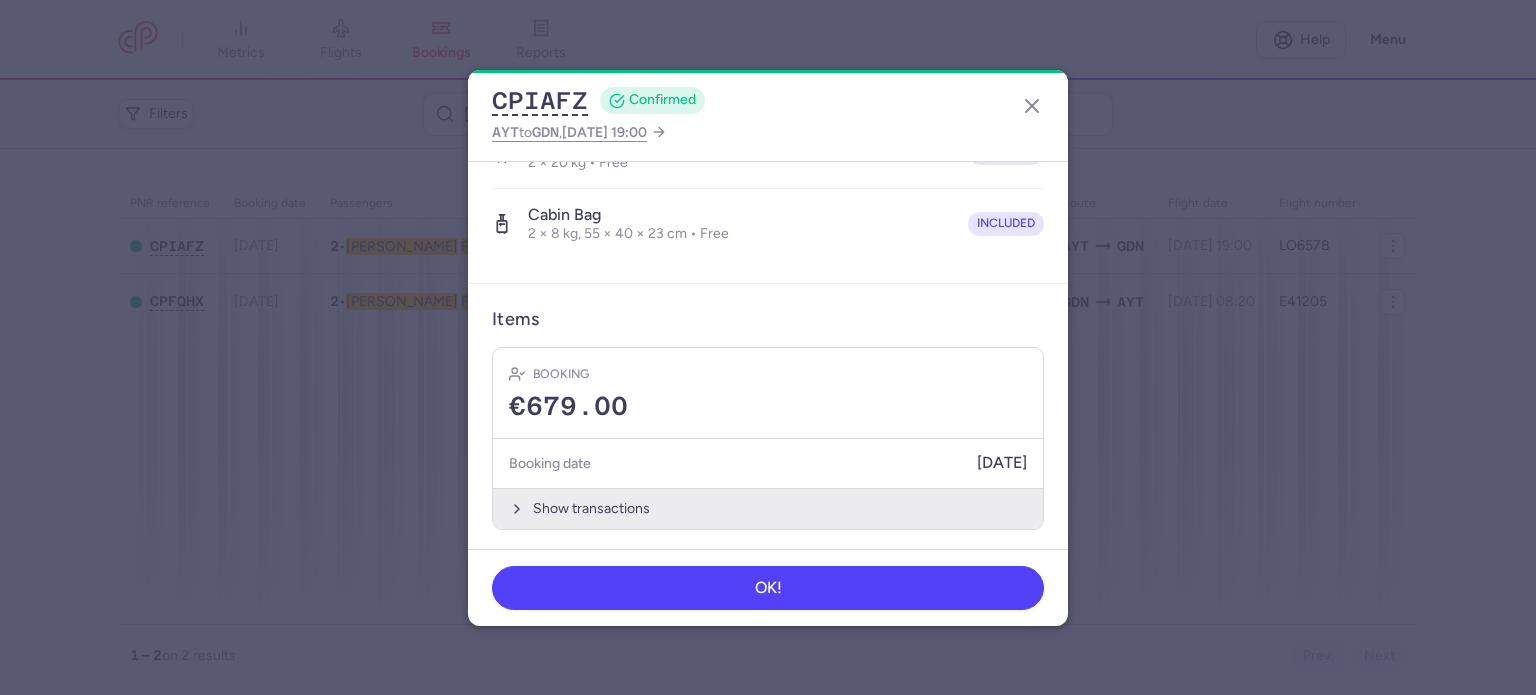 drag, startPoint x: 608, startPoint y: 501, endPoint x: 623, endPoint y: 479, distance: 26.627054 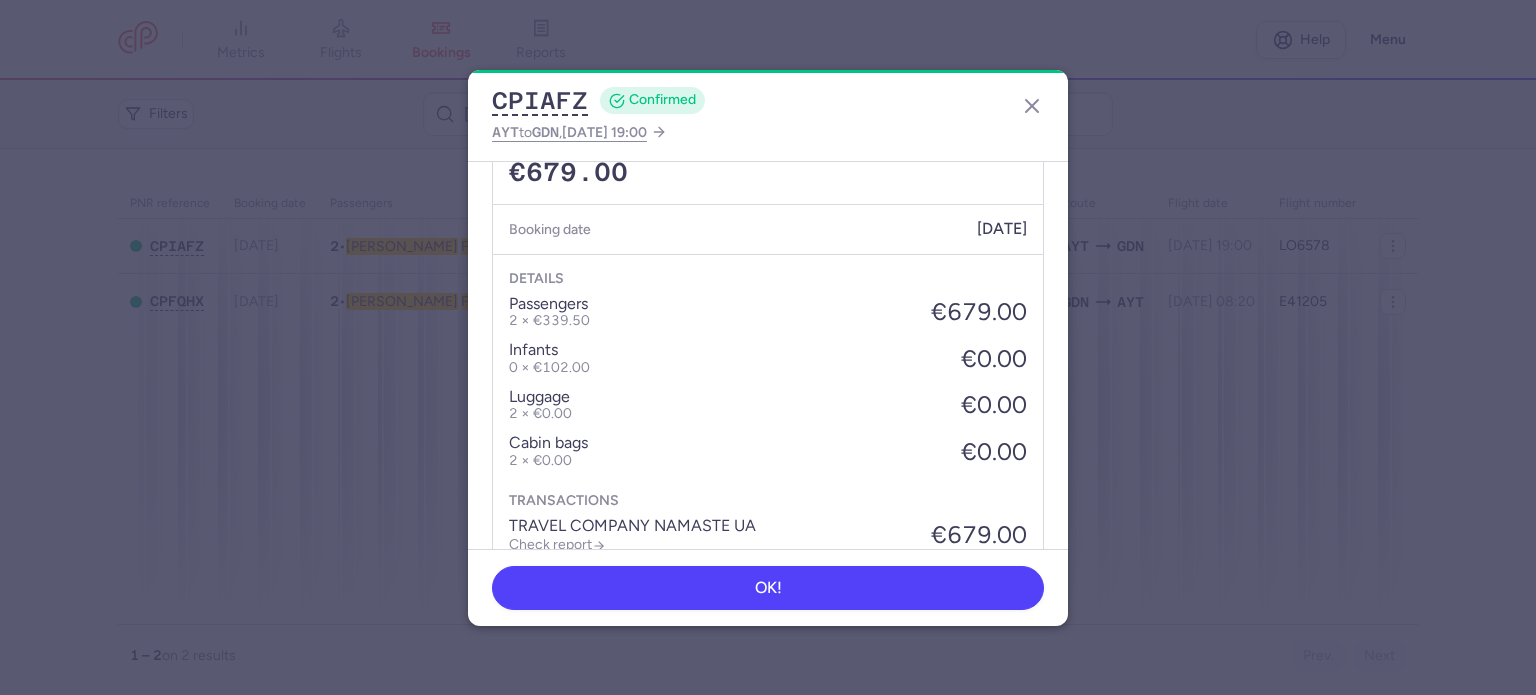 scroll, scrollTop: 808, scrollLeft: 0, axis: vertical 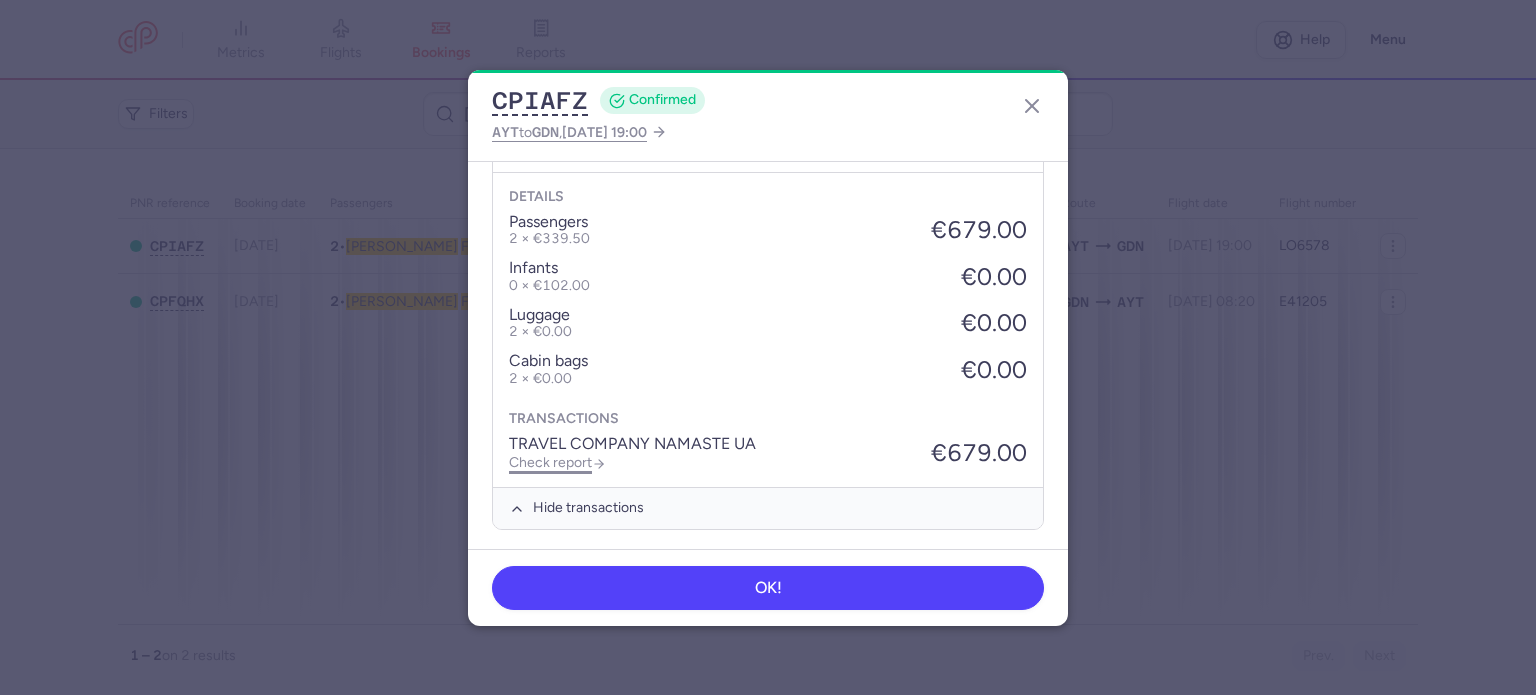 click on "Check report" 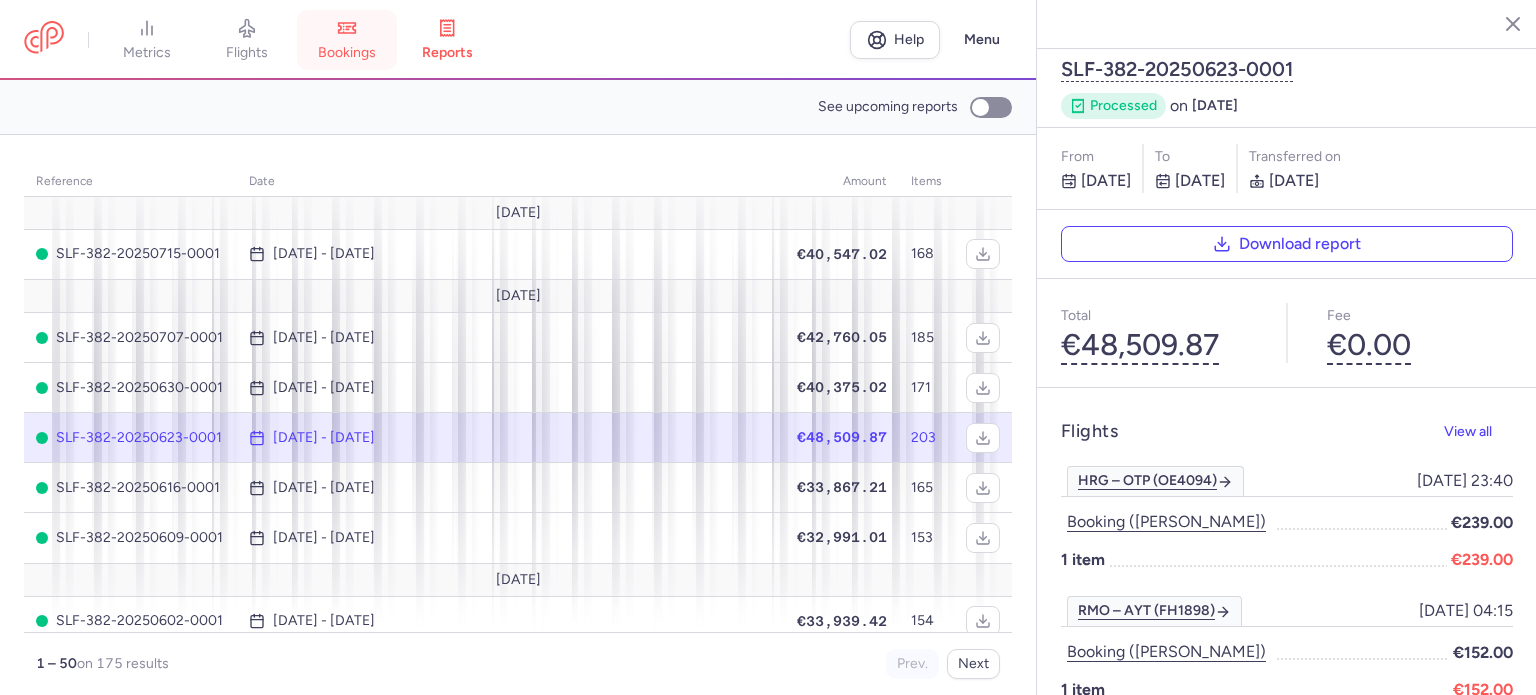 click on "bookings" at bounding box center [347, 53] 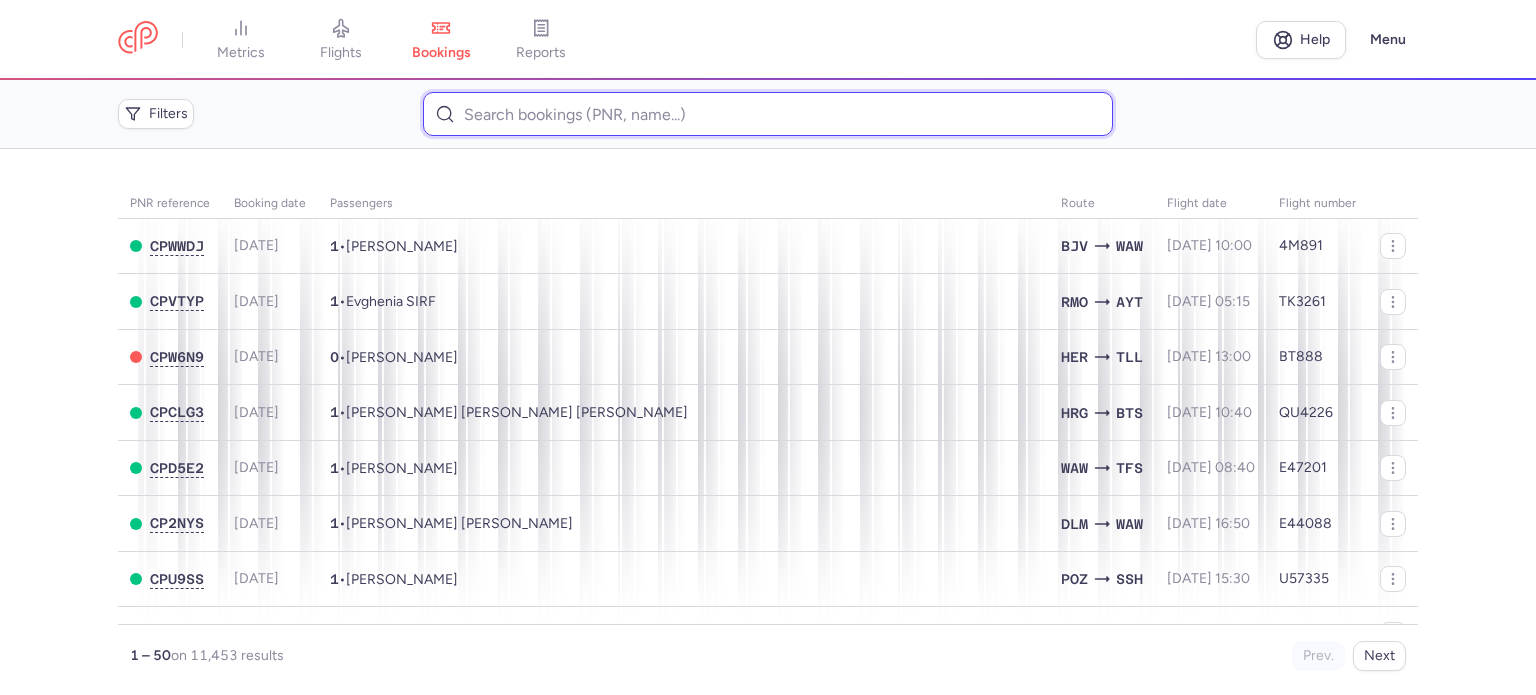 paste on "[PERSON_NAME]" 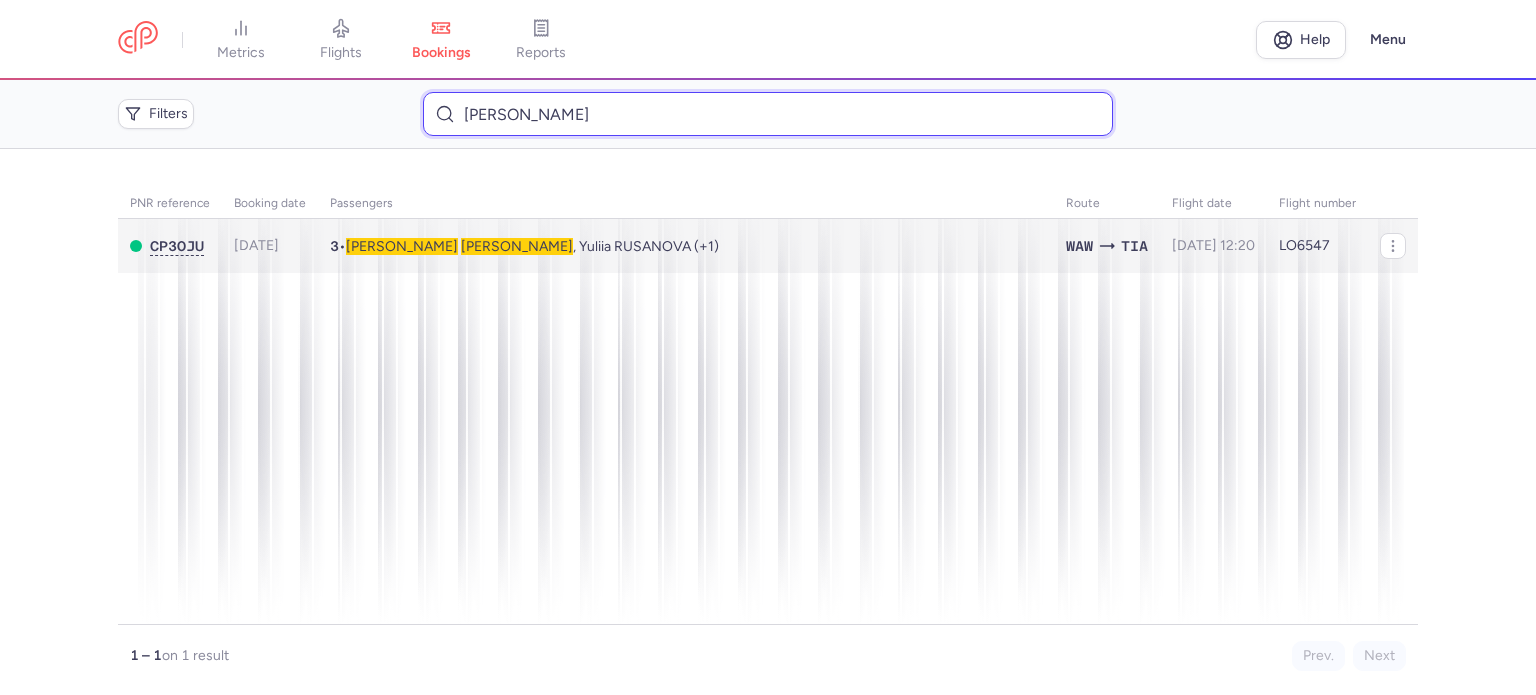 type on "[PERSON_NAME]" 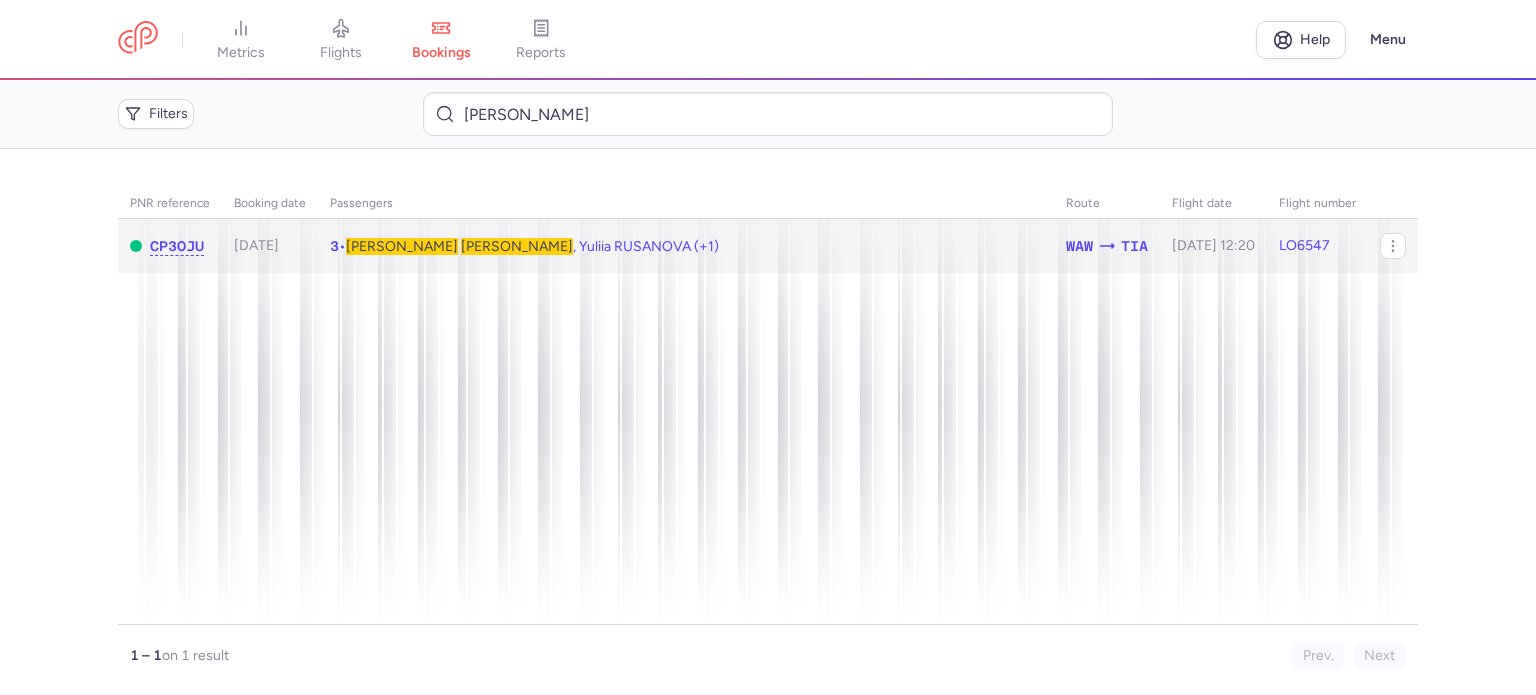 click on "[PERSON_NAME]" at bounding box center (517, 246) 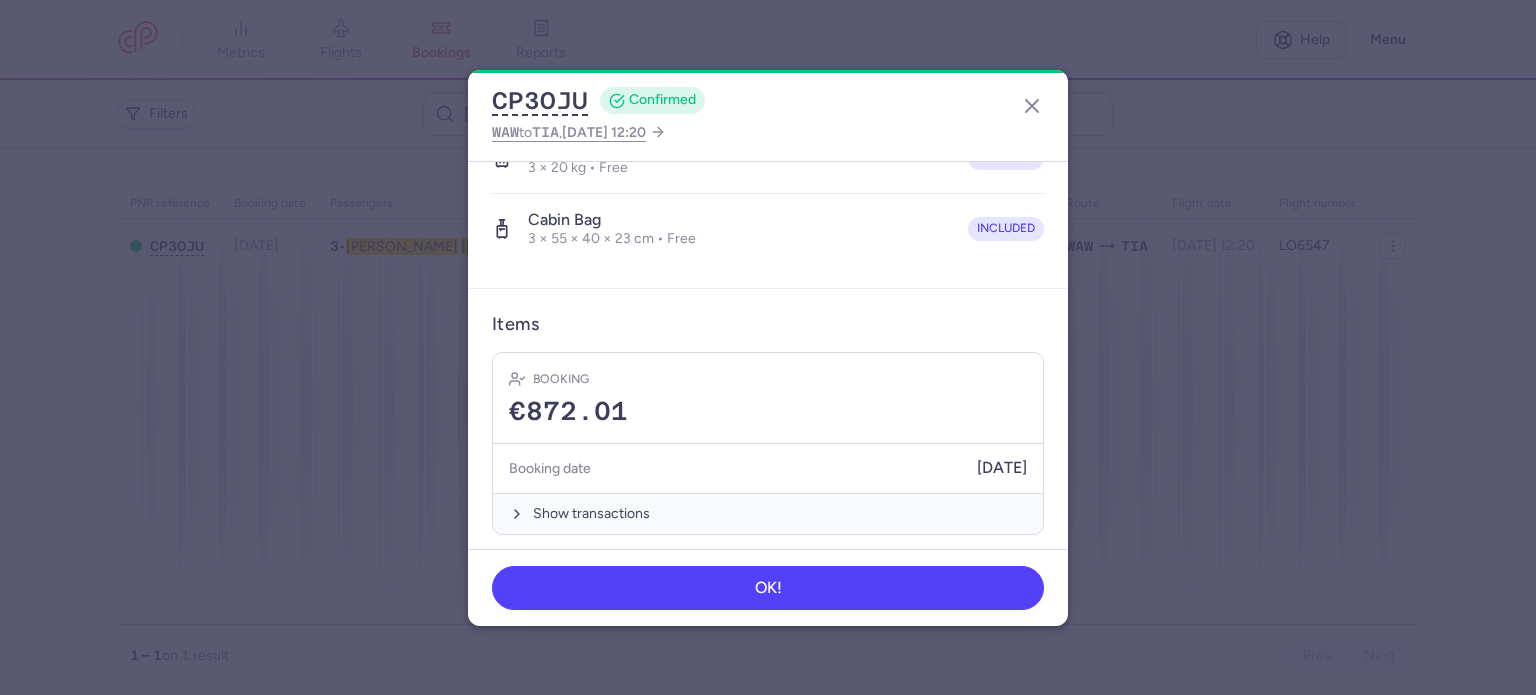 scroll, scrollTop: 561, scrollLeft: 0, axis: vertical 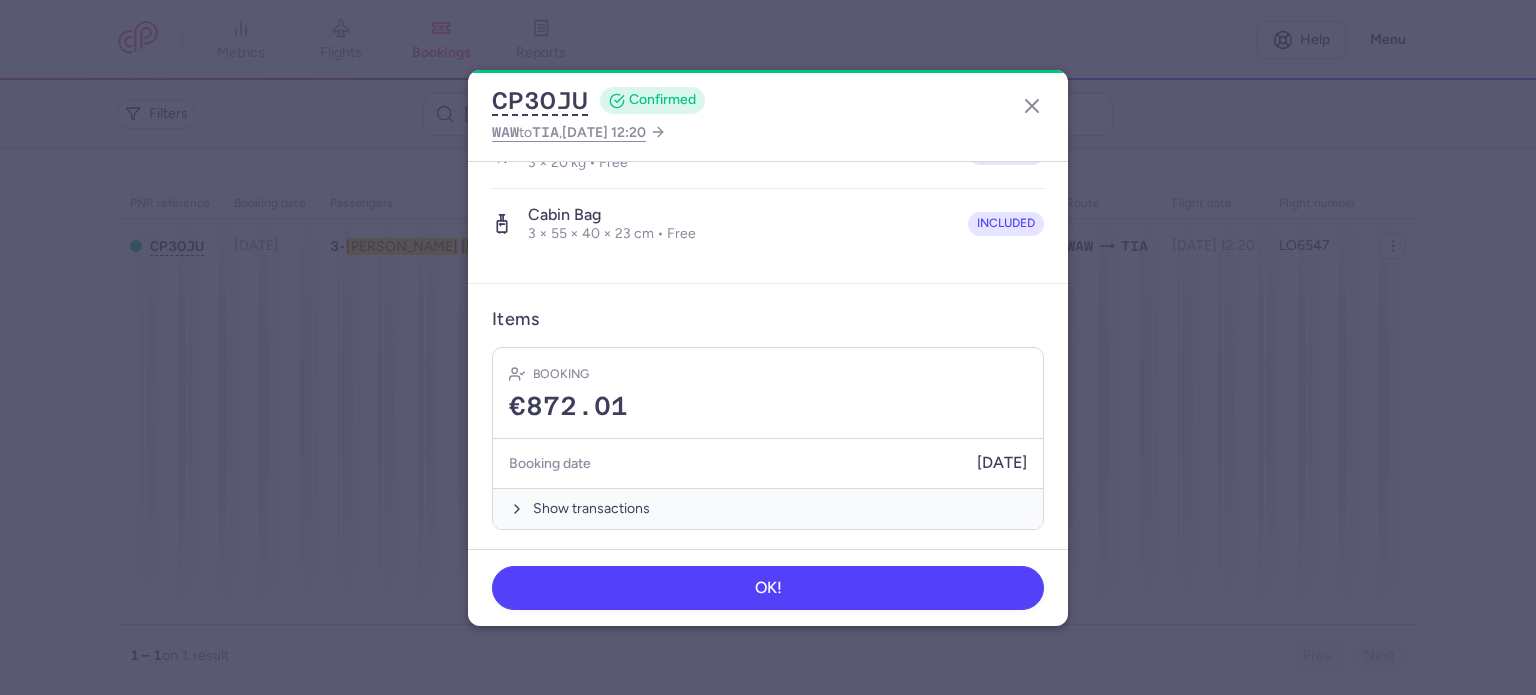 drag, startPoint x: 575, startPoint y: 507, endPoint x: 575, endPoint y: 477, distance: 30 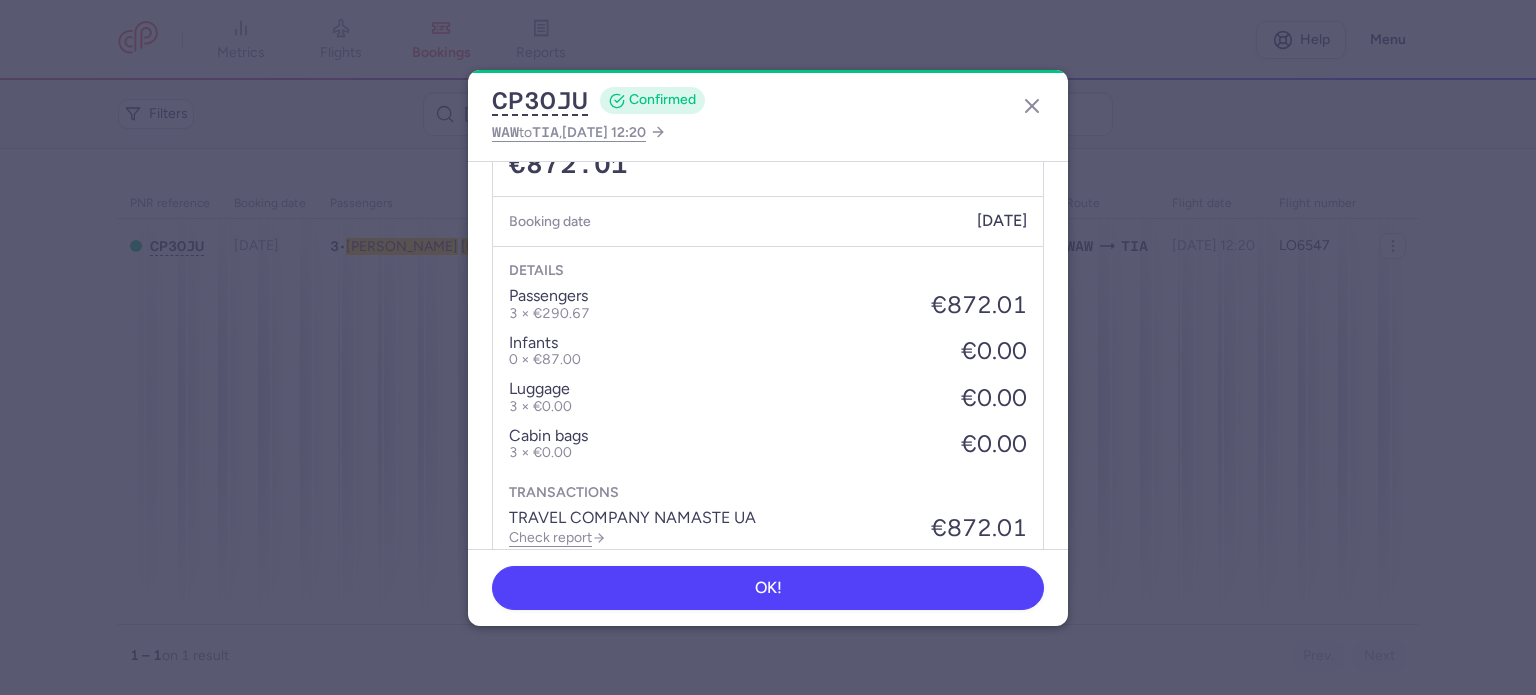 scroll, scrollTop: 876, scrollLeft: 0, axis: vertical 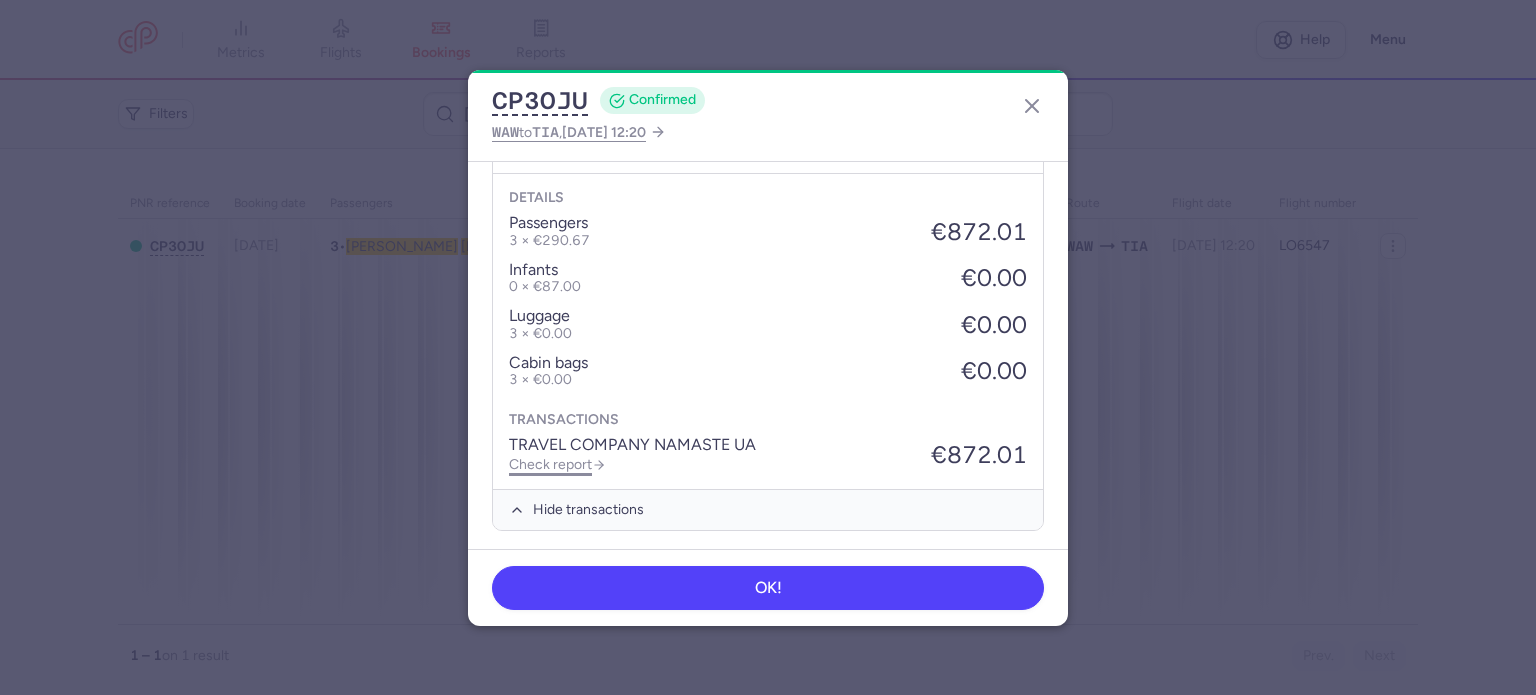 click on "Check report" 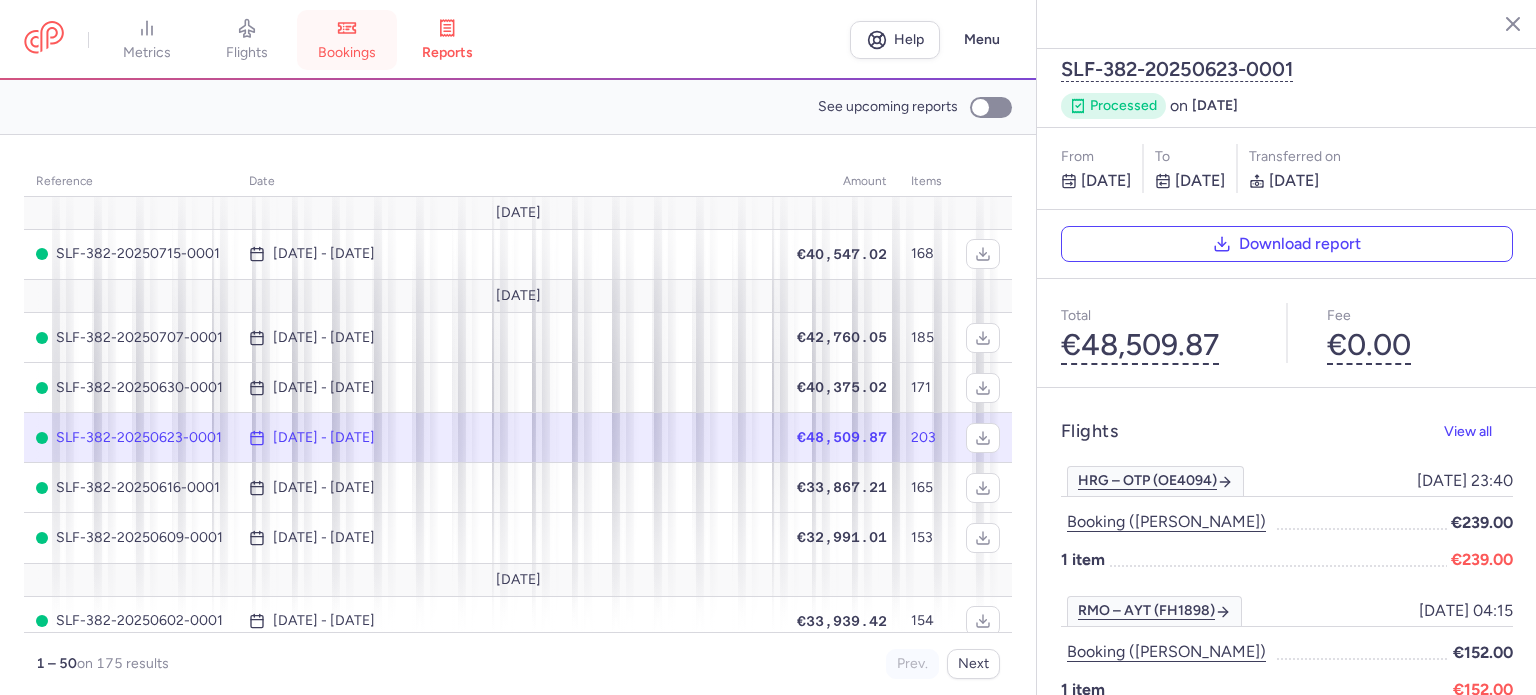 click on "bookings" at bounding box center (347, 53) 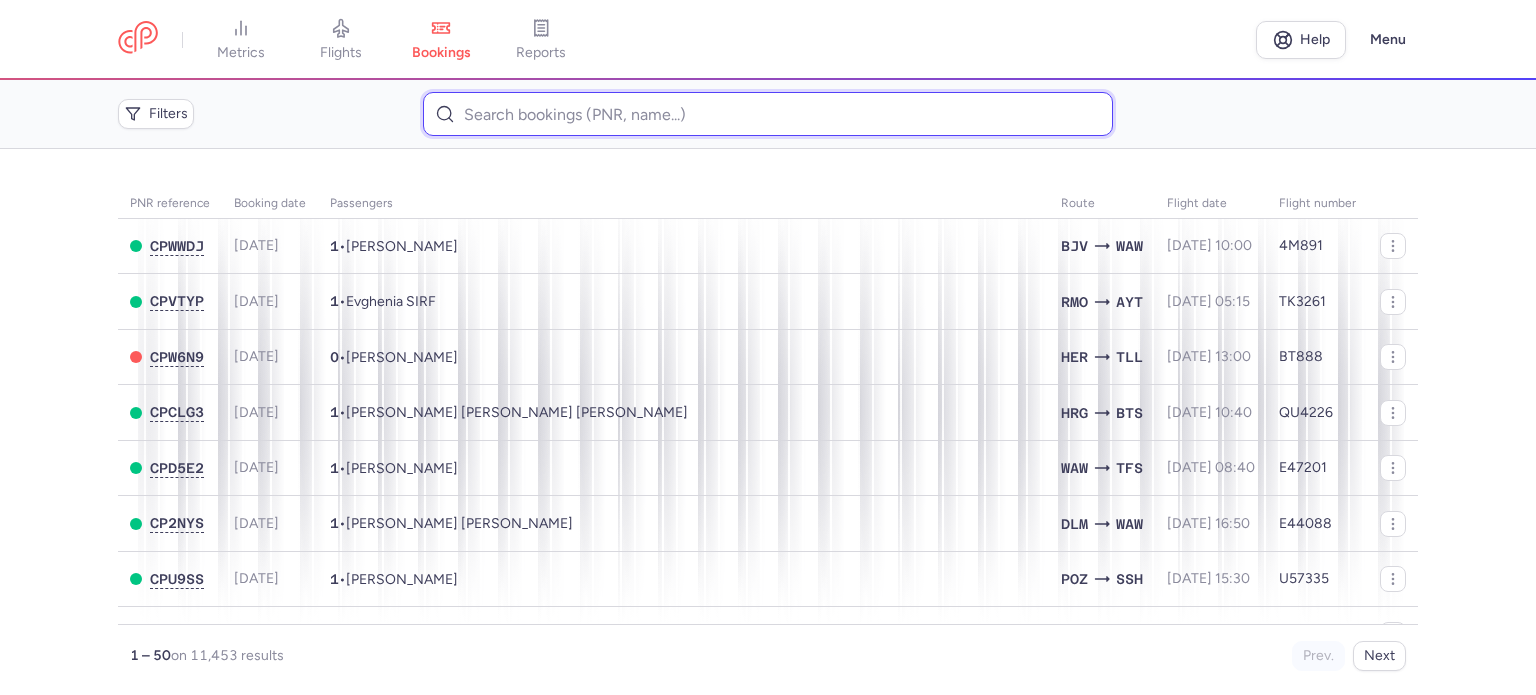 paste on "CZ040847" 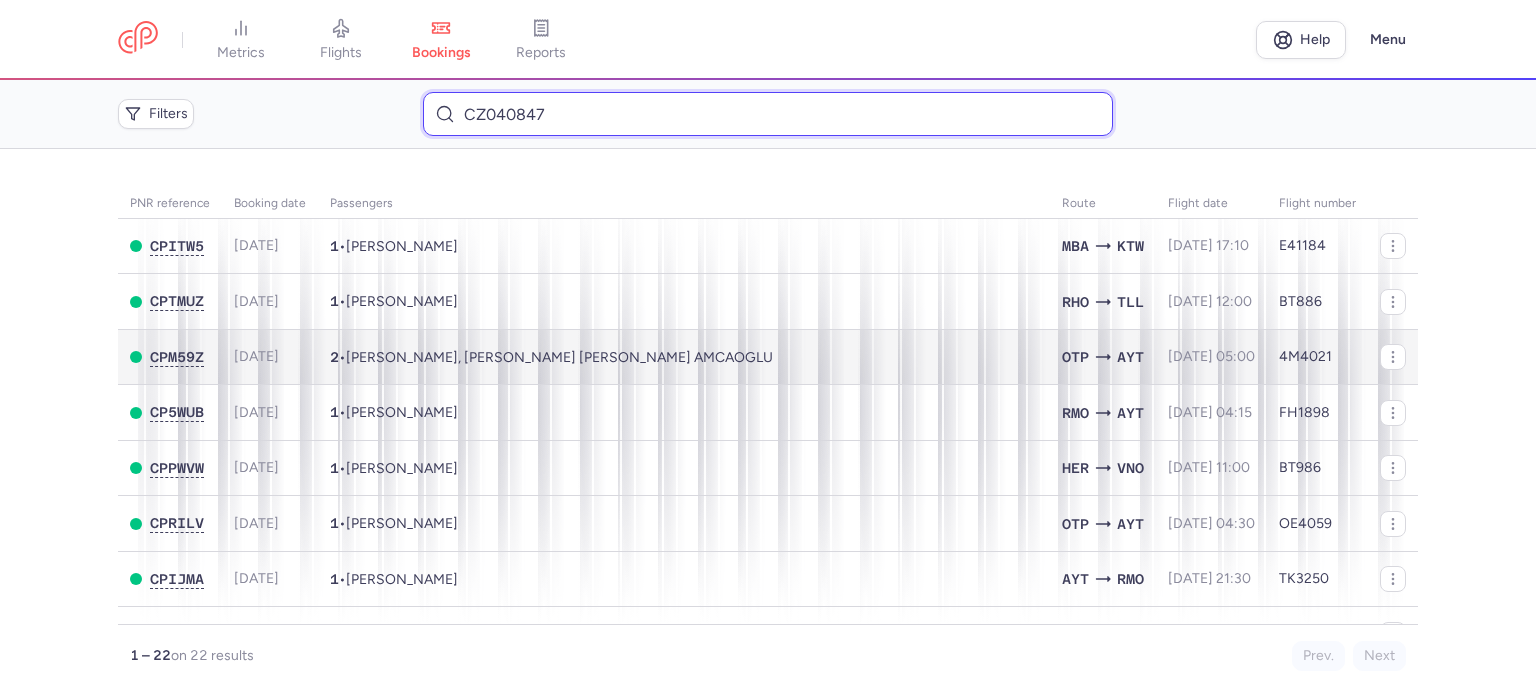 type on "CZ040847" 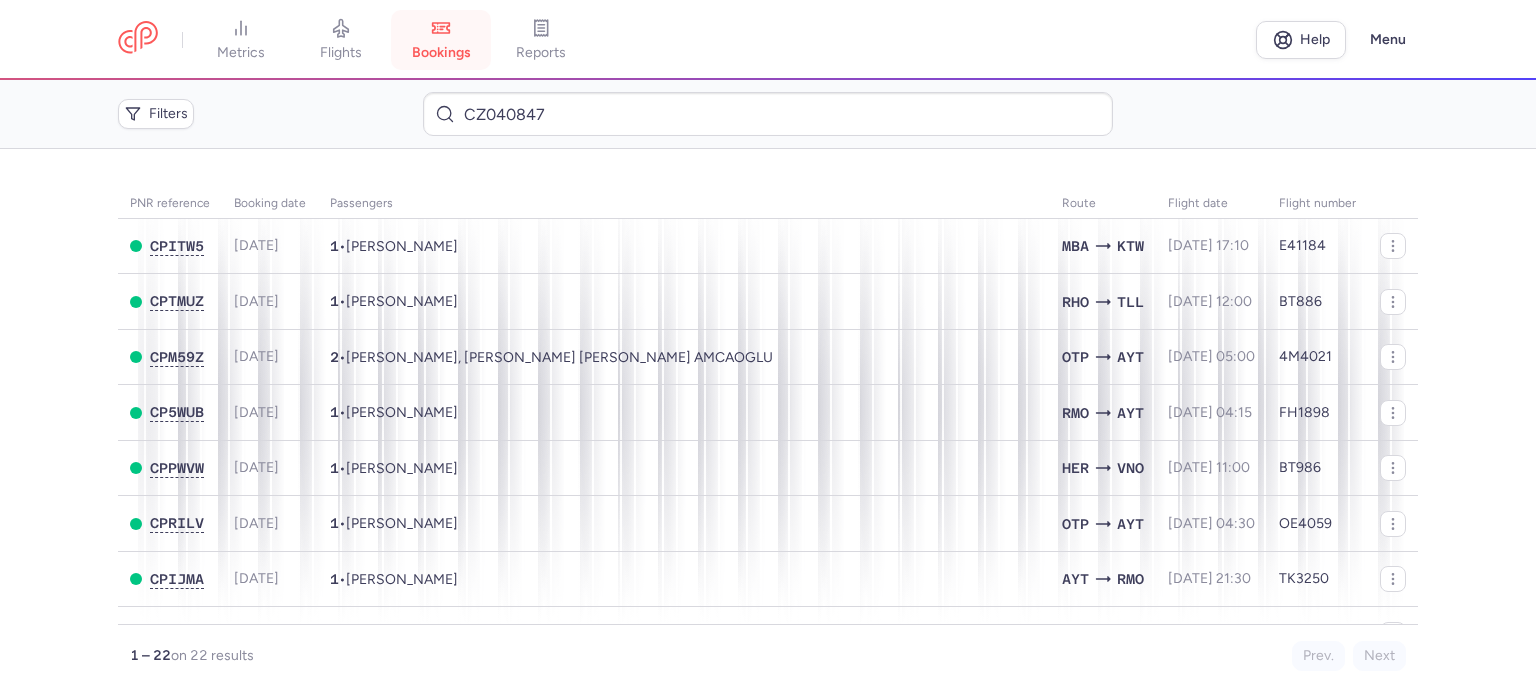 click on "bookings" at bounding box center (441, 53) 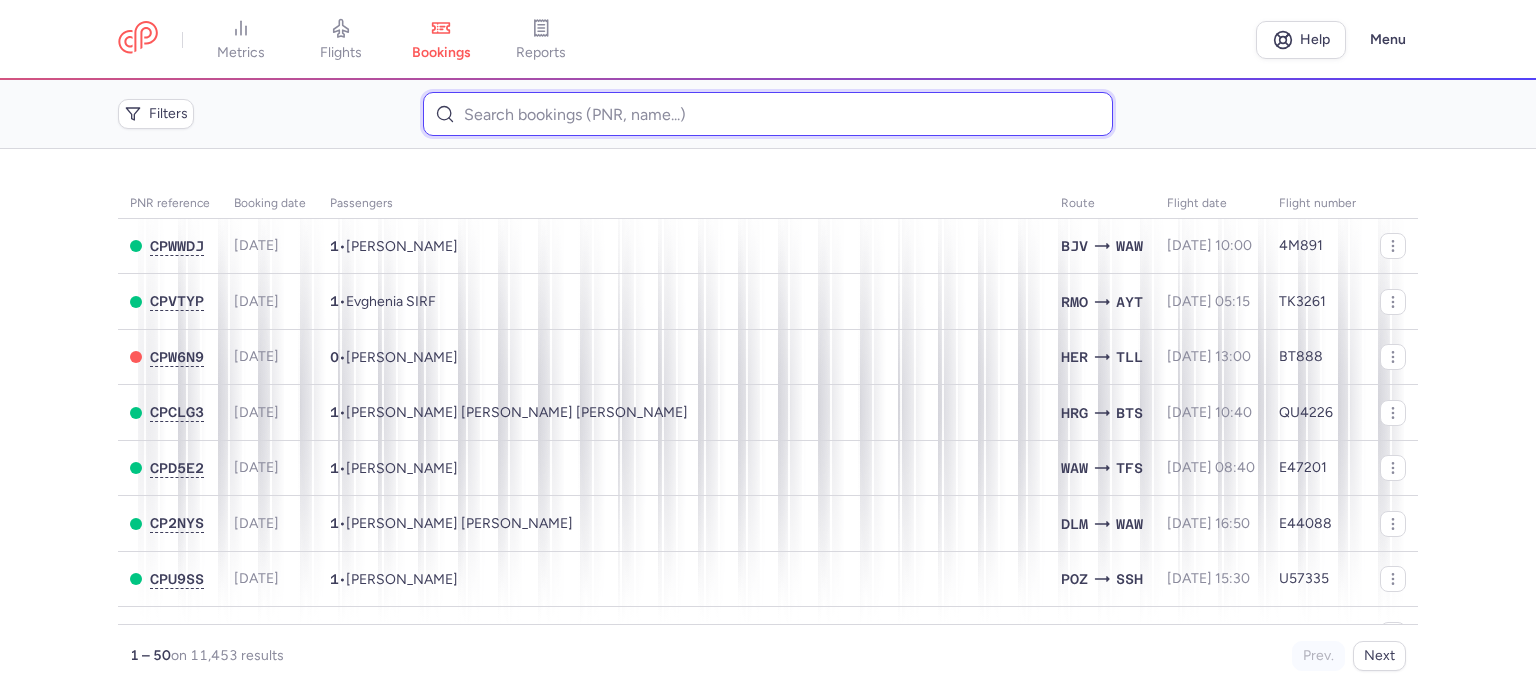 paste on "JEDLICKOVA 	[PERSON_NAME]" 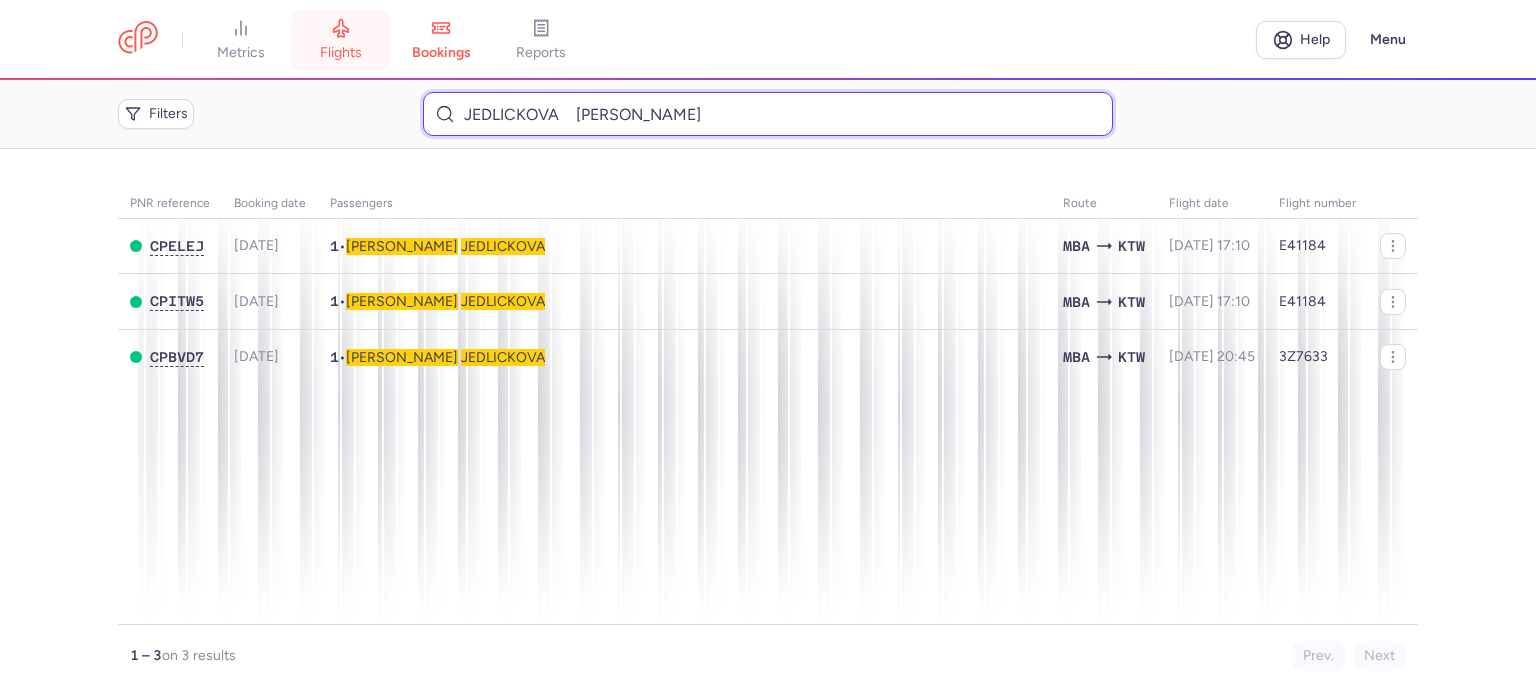 type on "JEDLICKOVA 	[PERSON_NAME]" 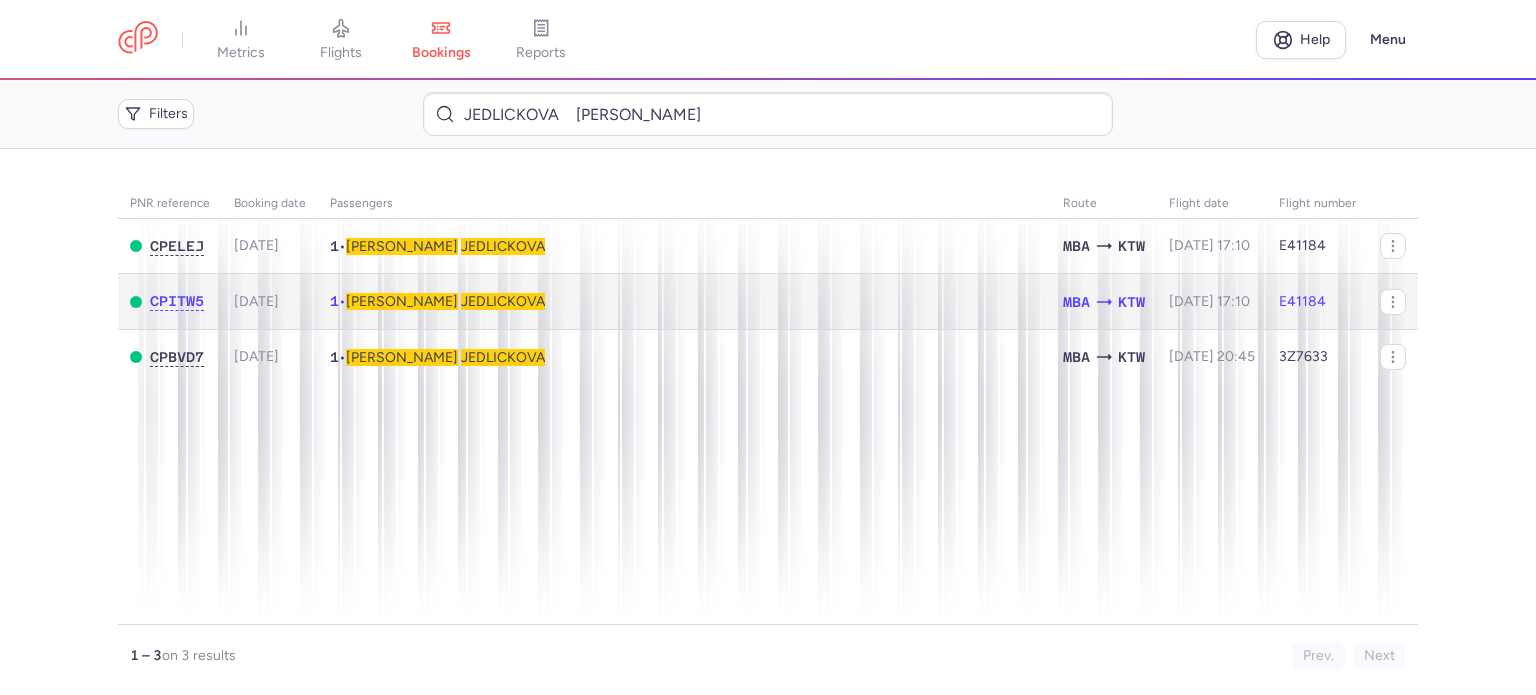 click on "JEDLICKOVA" at bounding box center (503, 301) 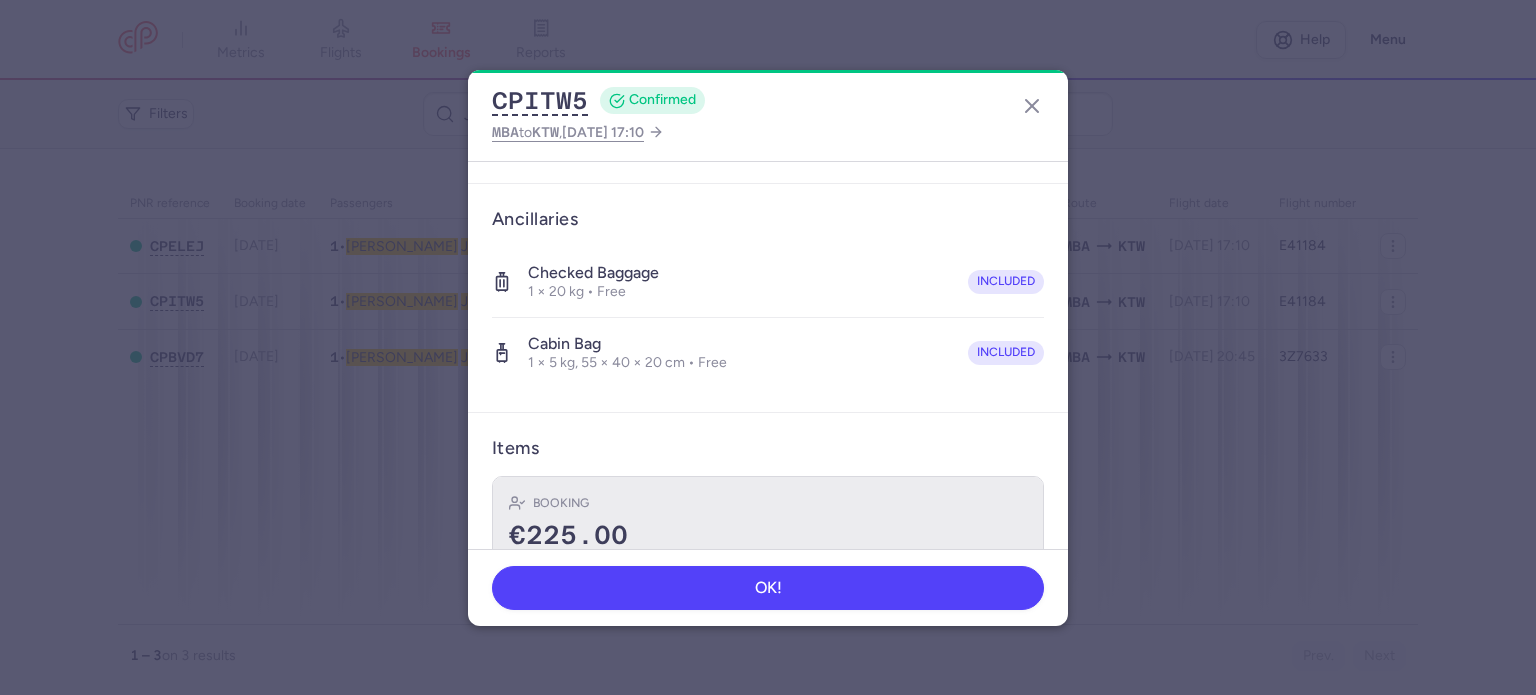 scroll, scrollTop: 423, scrollLeft: 0, axis: vertical 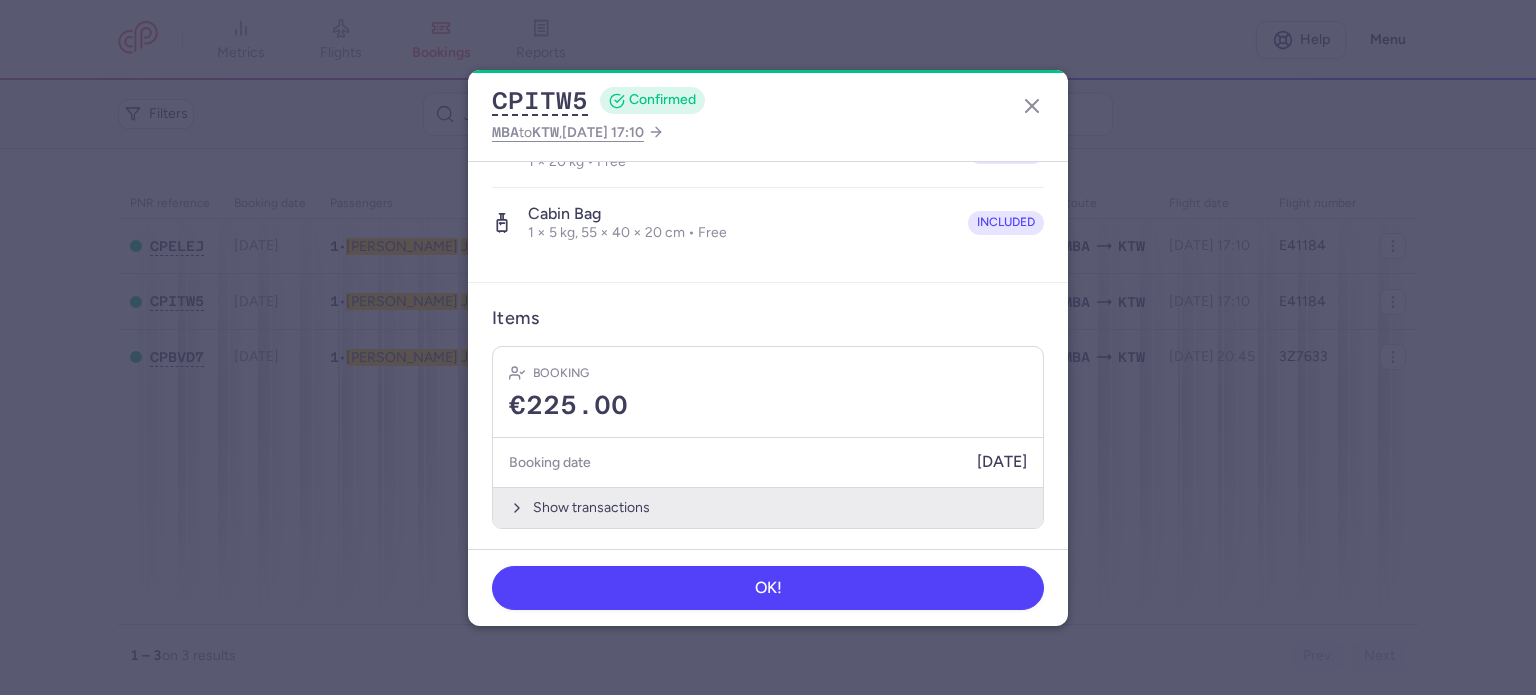 click on "Show transactions" at bounding box center [768, 507] 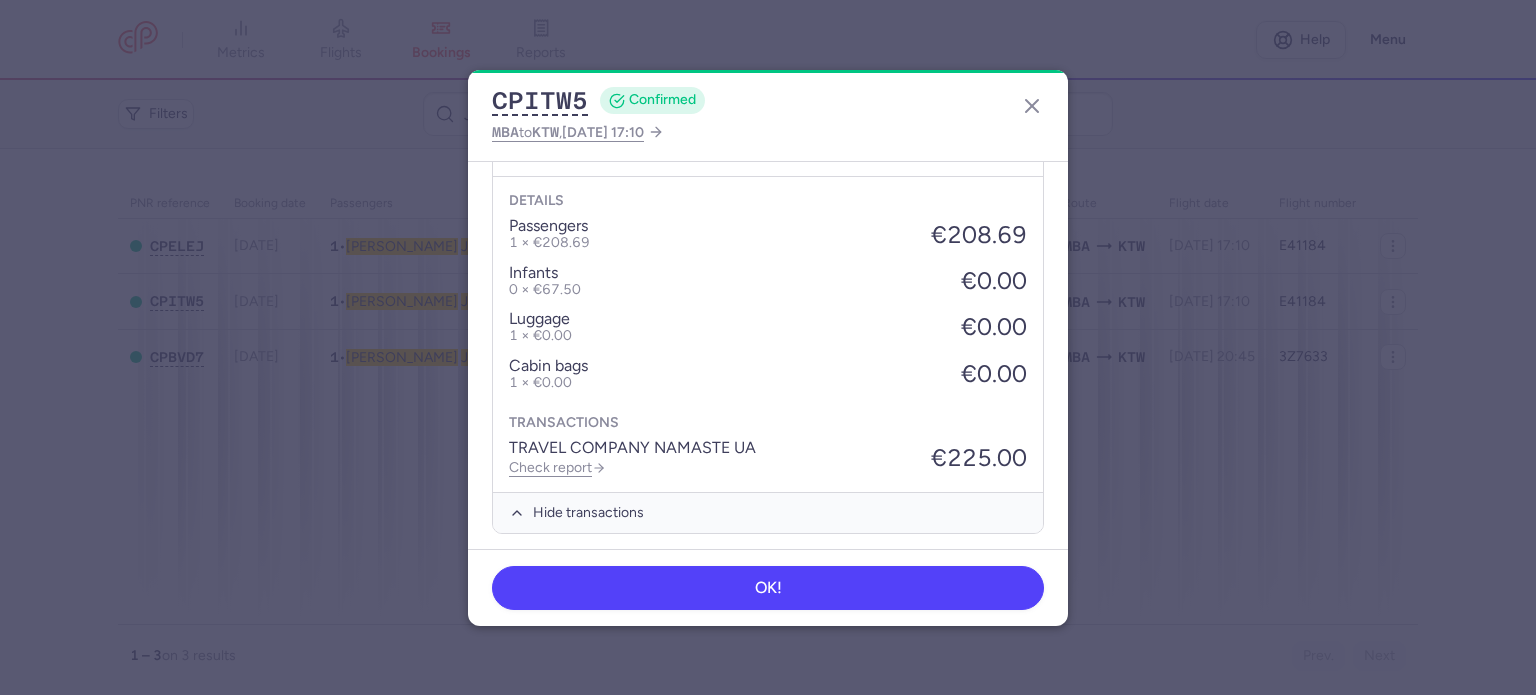 scroll, scrollTop: 739, scrollLeft: 0, axis: vertical 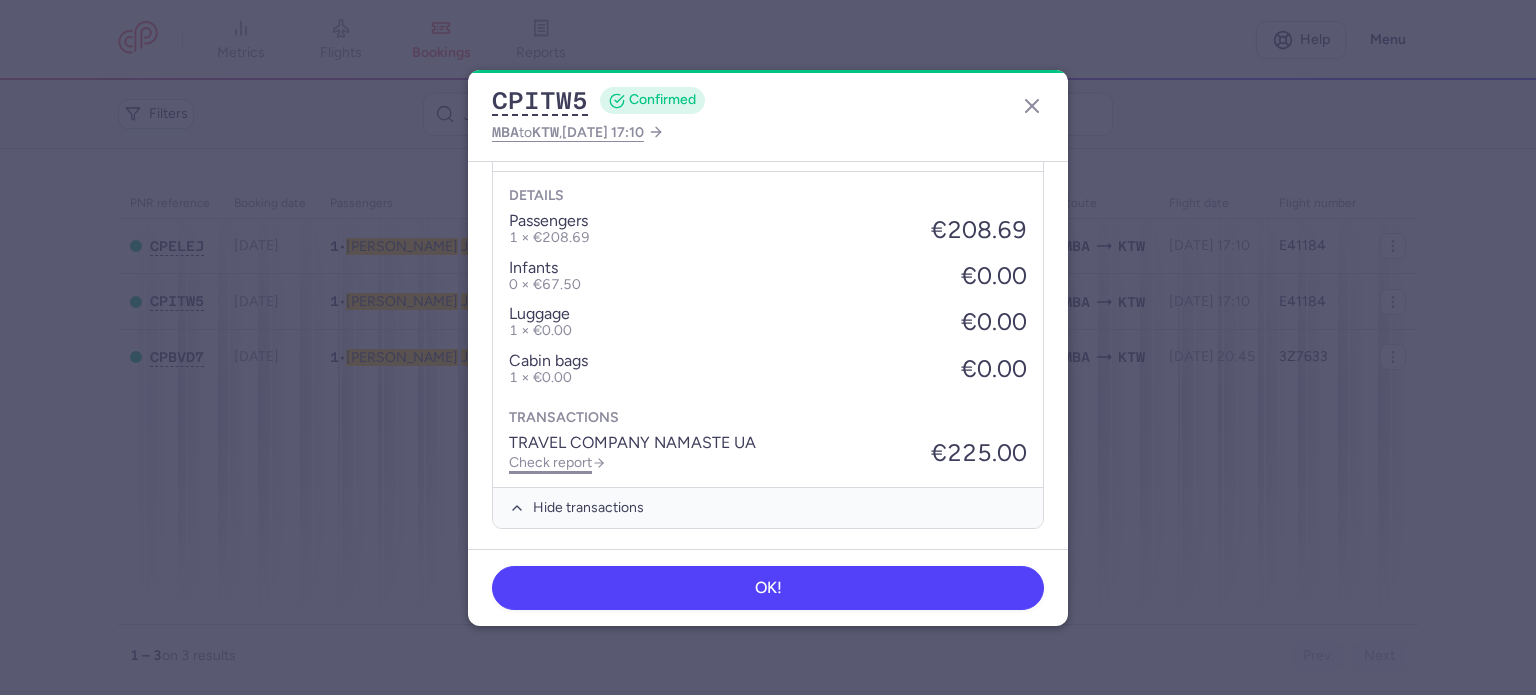 click on "Check report" 